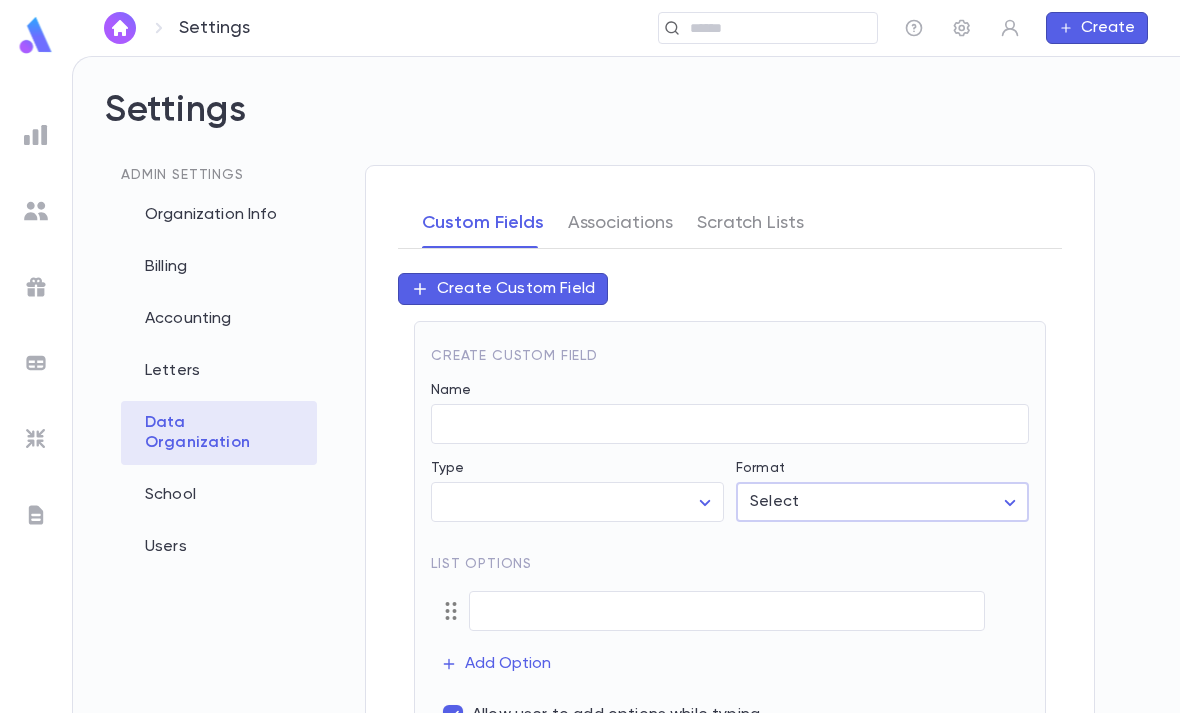 scroll, scrollTop: 0, scrollLeft: 0, axis: both 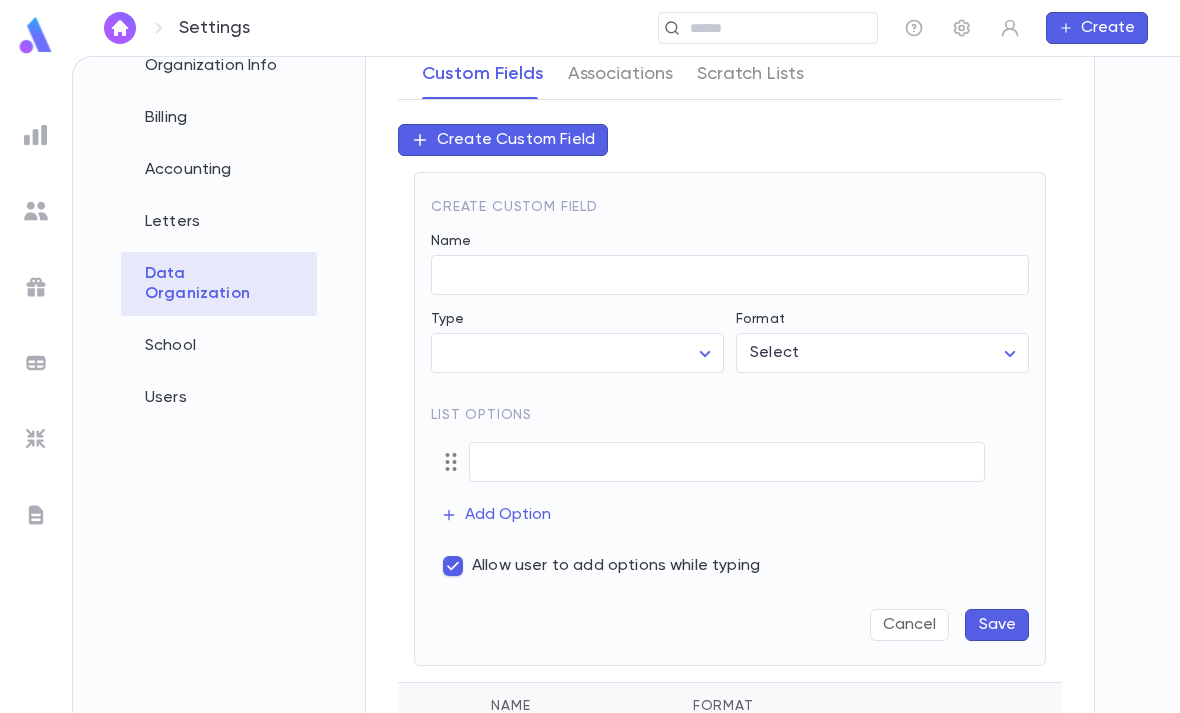click on "Cancel" at bounding box center [909, 625] 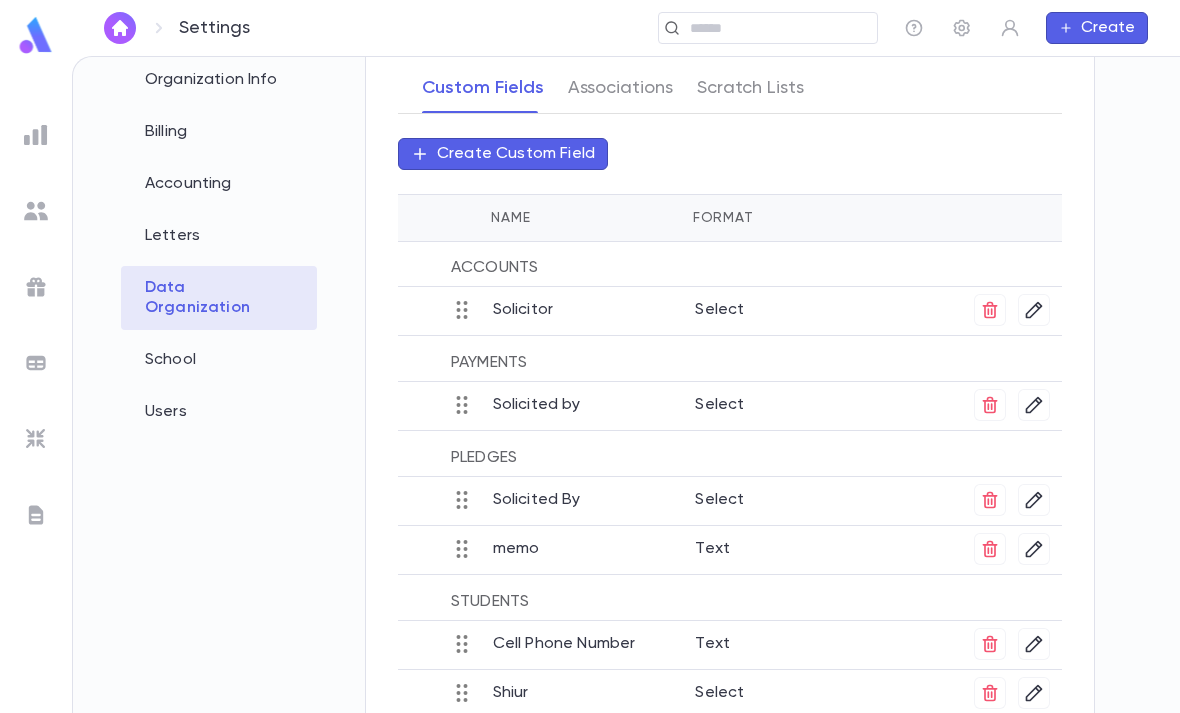 scroll, scrollTop: 127, scrollLeft: 0, axis: vertical 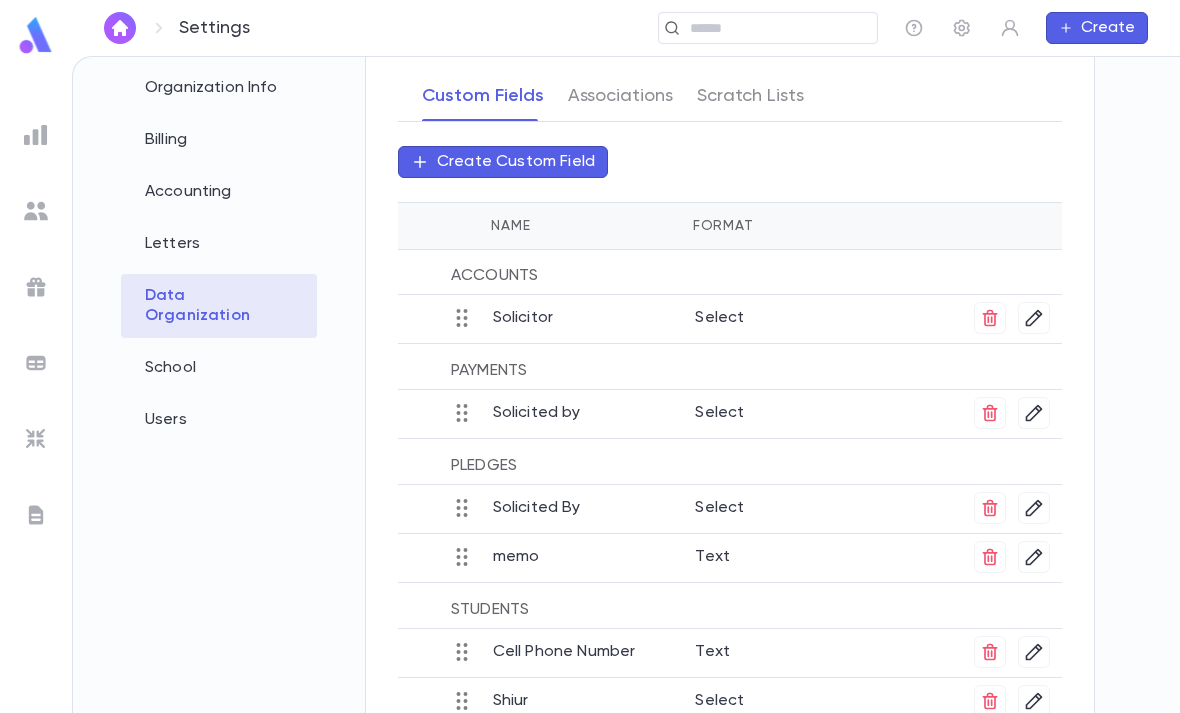 click on "Create Custom Field" at bounding box center [503, 162] 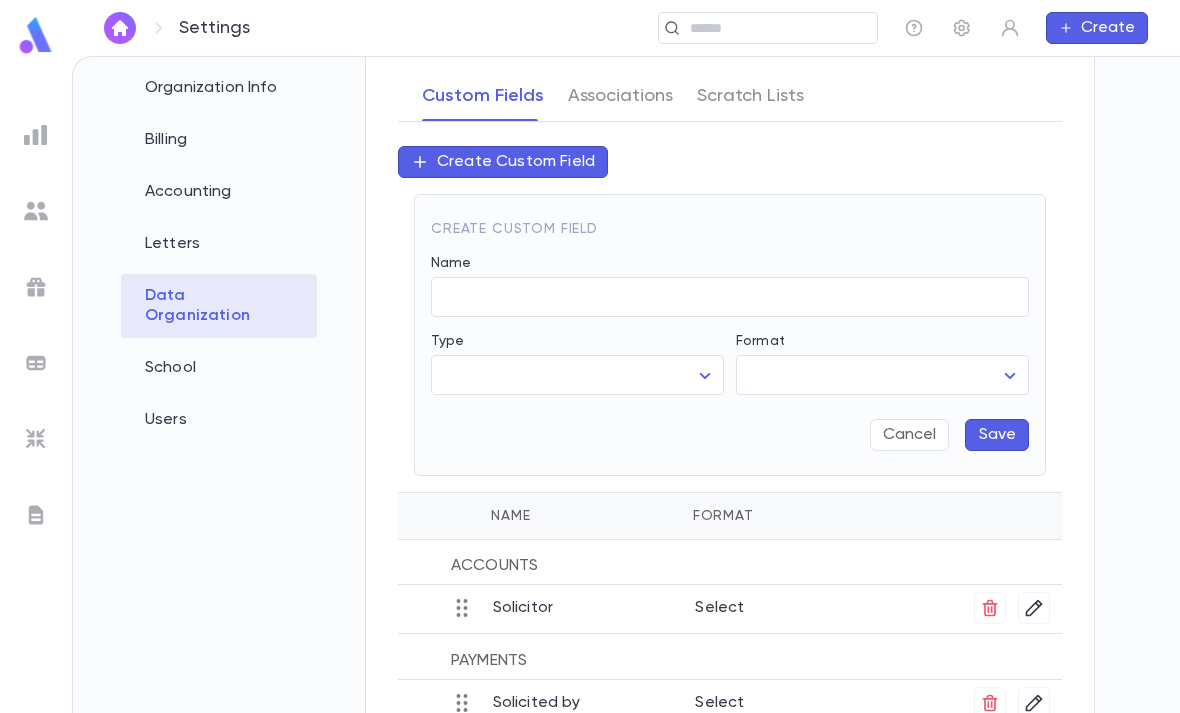 click on "Settings ​ Create Settings Admin Settings Organization Info Billing Accounting Letters Data Organization School Users Custom Fields Associations Scratch Lists Create Custom Field Create Custom Field Name ​ Type ​ ​ Format ​ ​ Cancel Save Name Format Account s Solicitor Select Payment s Solicited by Select Pledge s Solicited By Select memo Text Student s Cell Phone Number Text Shiur Select Profile Log out Account Pledge Payment" at bounding box center (590, 384) 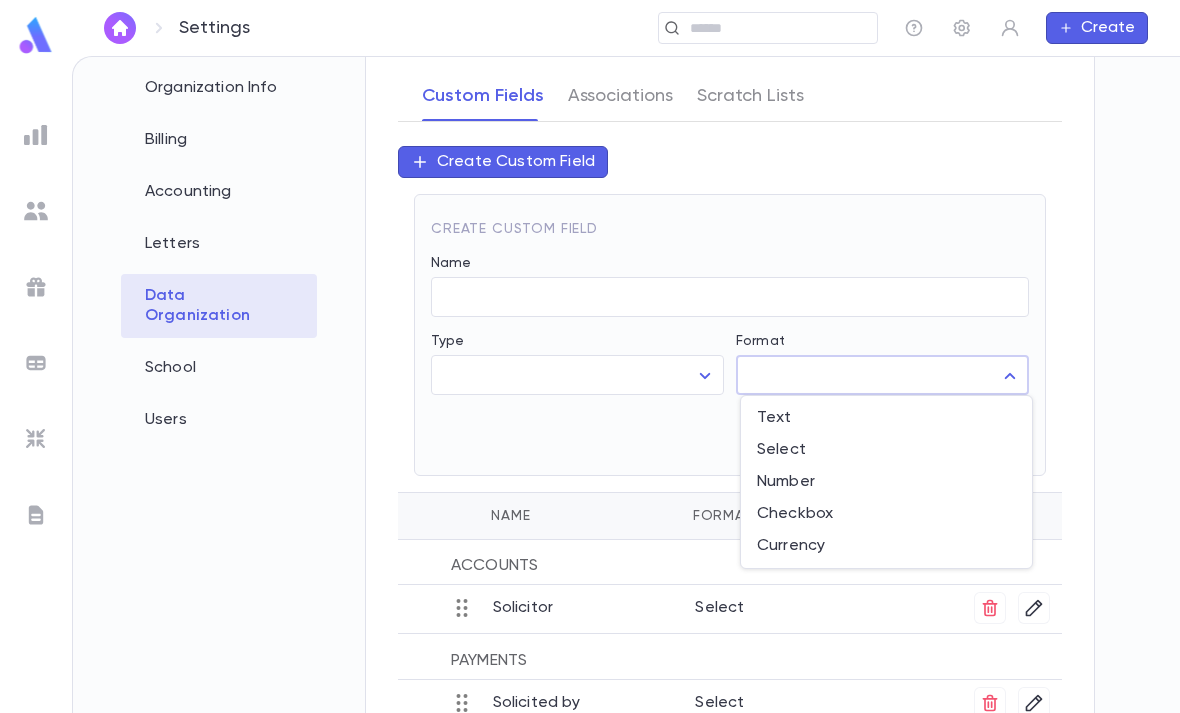 click on "Select" at bounding box center [886, 450] 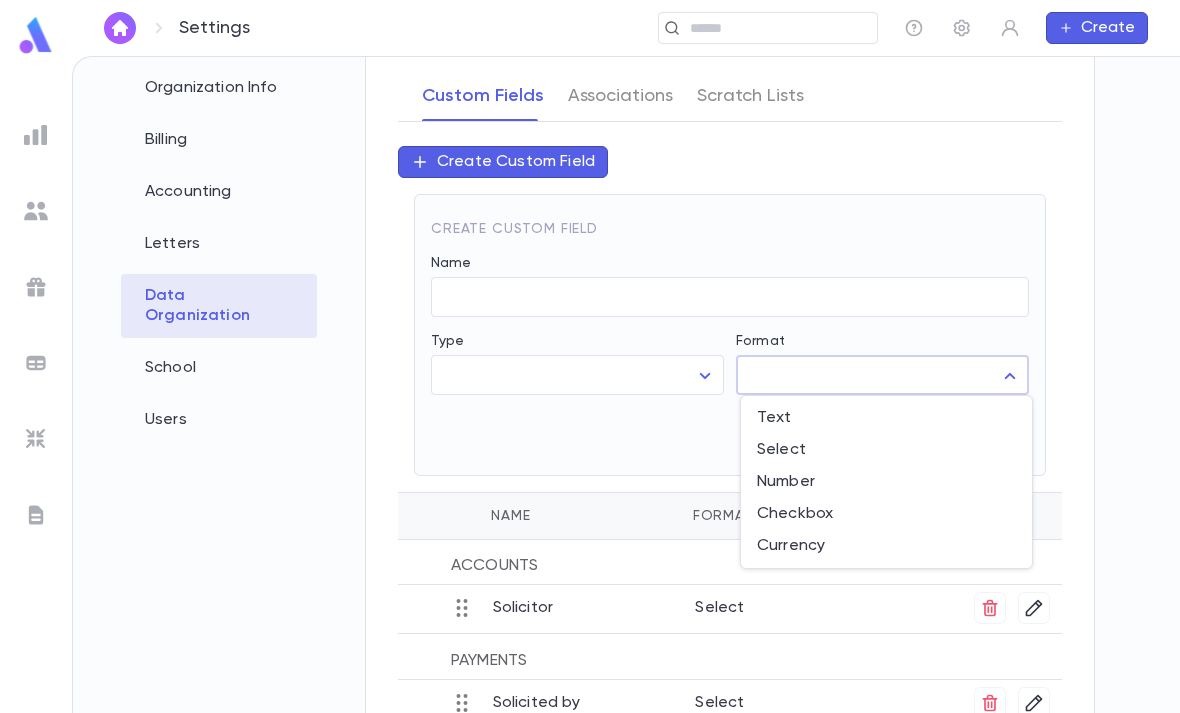 type on "******" 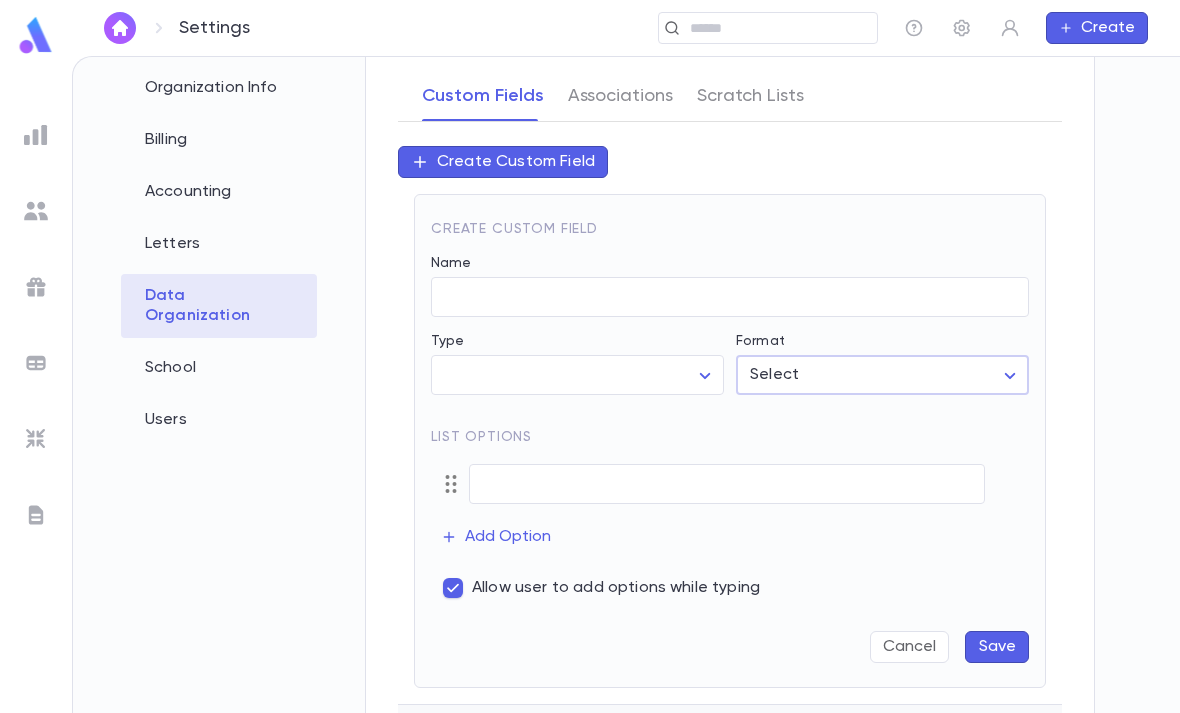 click on "School" at bounding box center [219, 368] 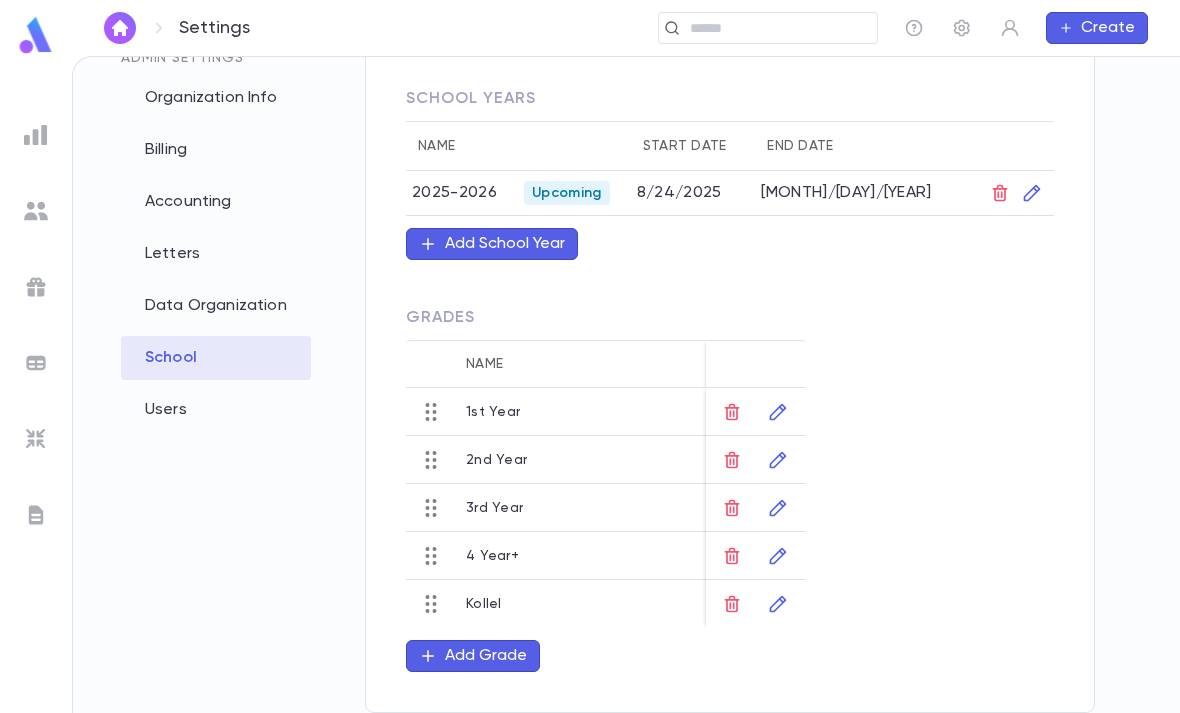 scroll, scrollTop: 0, scrollLeft: 0, axis: both 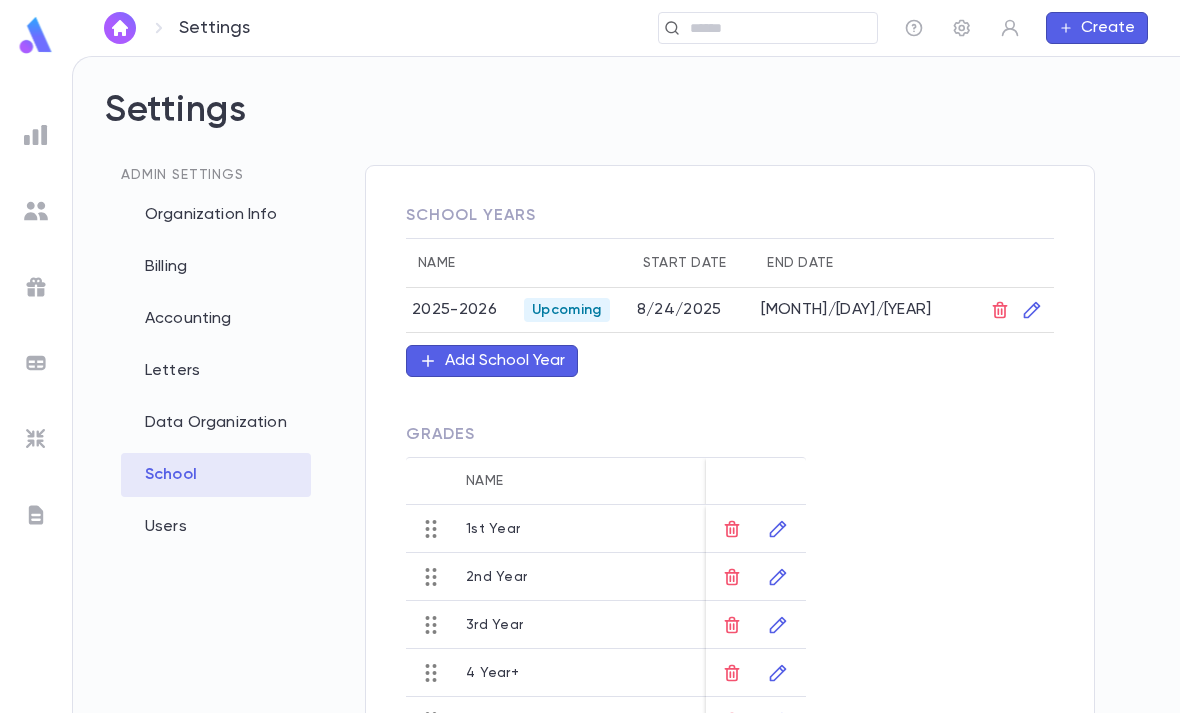 click on "Add School Year" at bounding box center (492, 361) 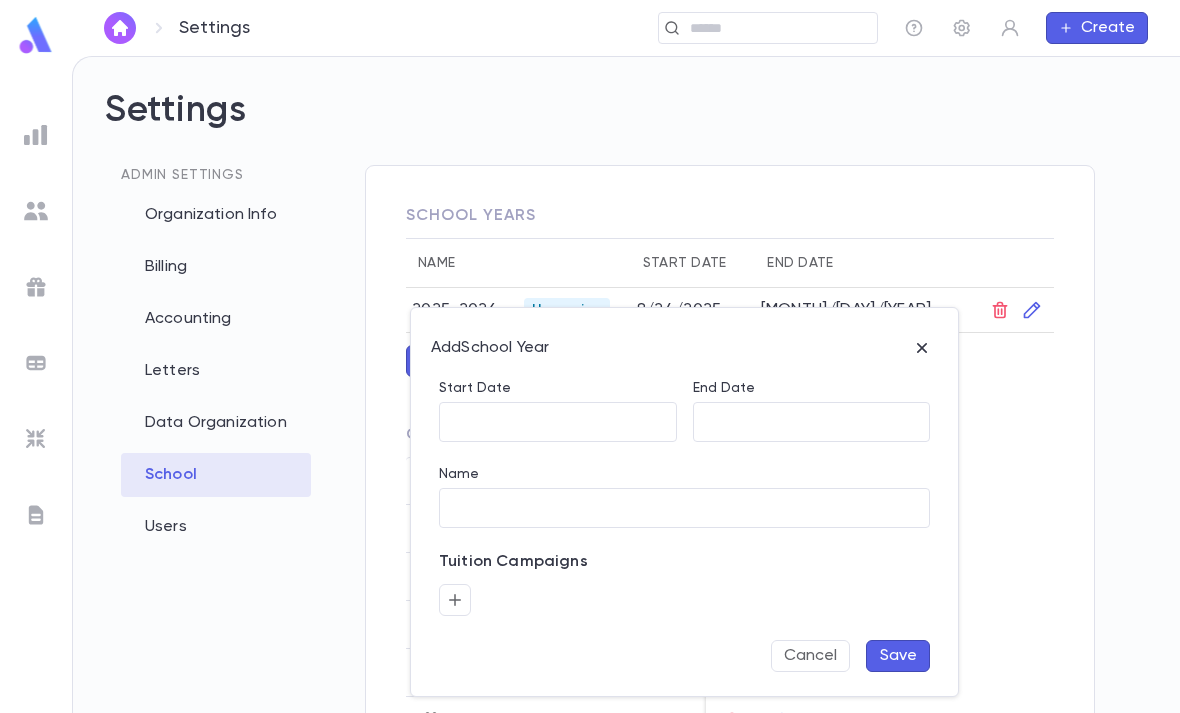 click on "Start Date" at bounding box center [558, 422] 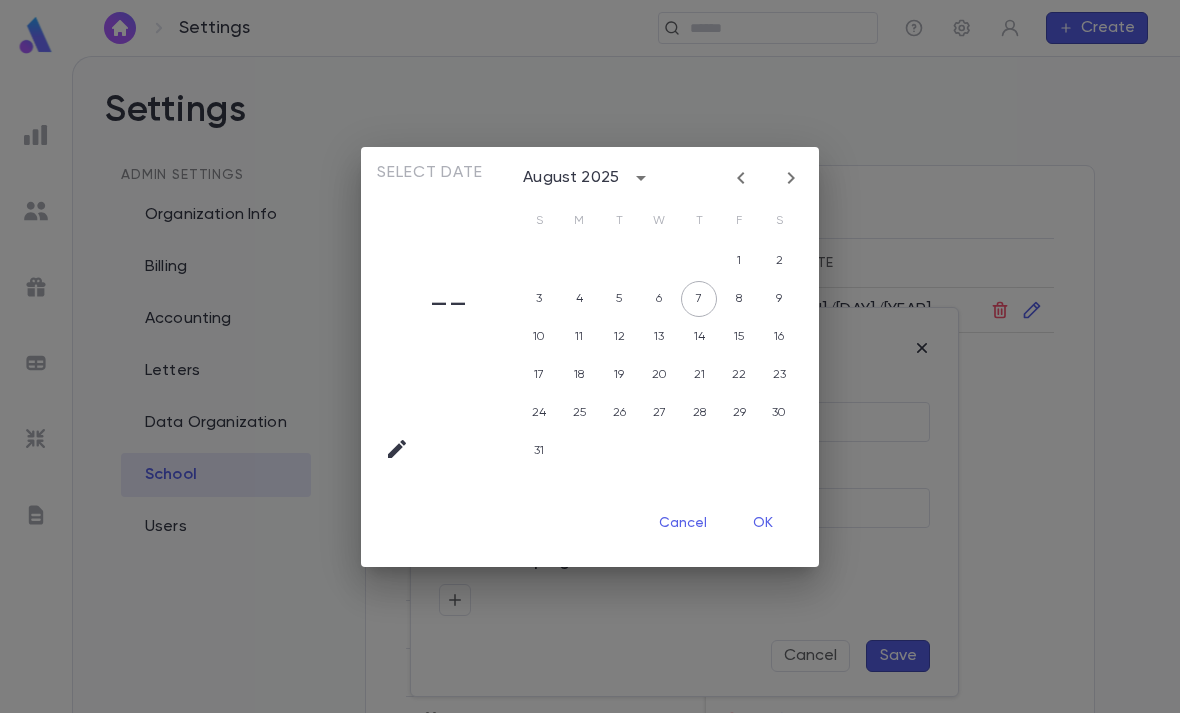 click at bounding box center (641, 178) 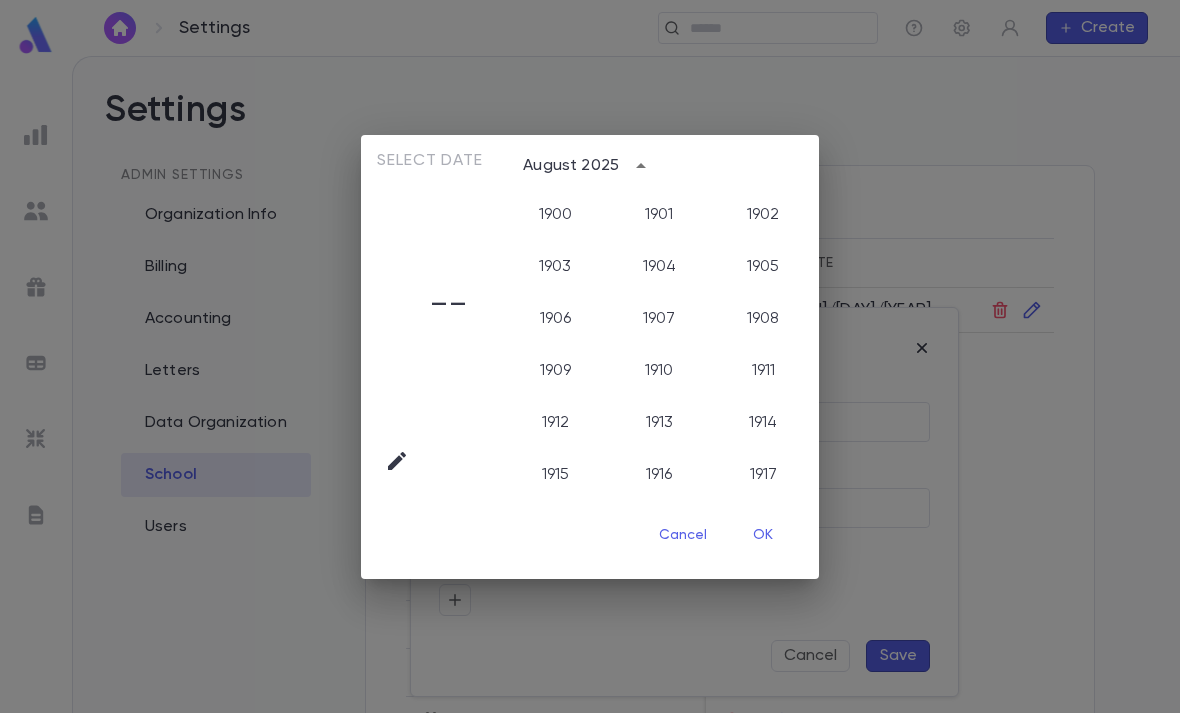 scroll, scrollTop: 2006, scrollLeft: 0, axis: vertical 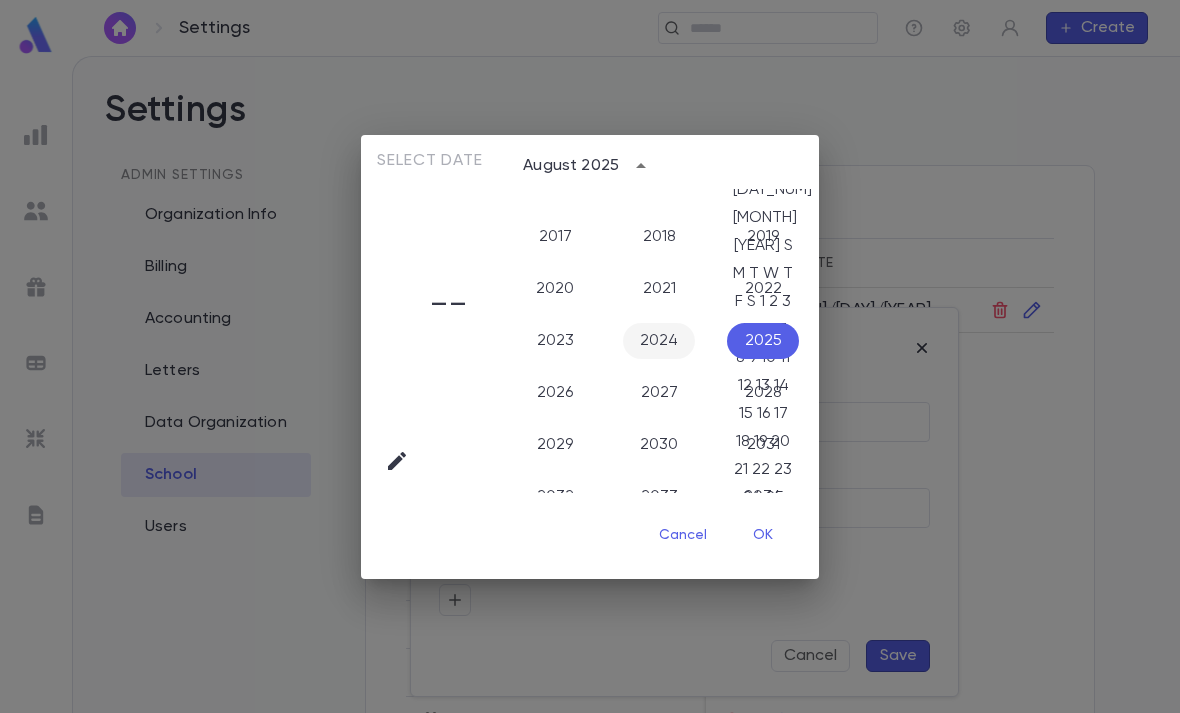 click on "2024" at bounding box center [659, 341] 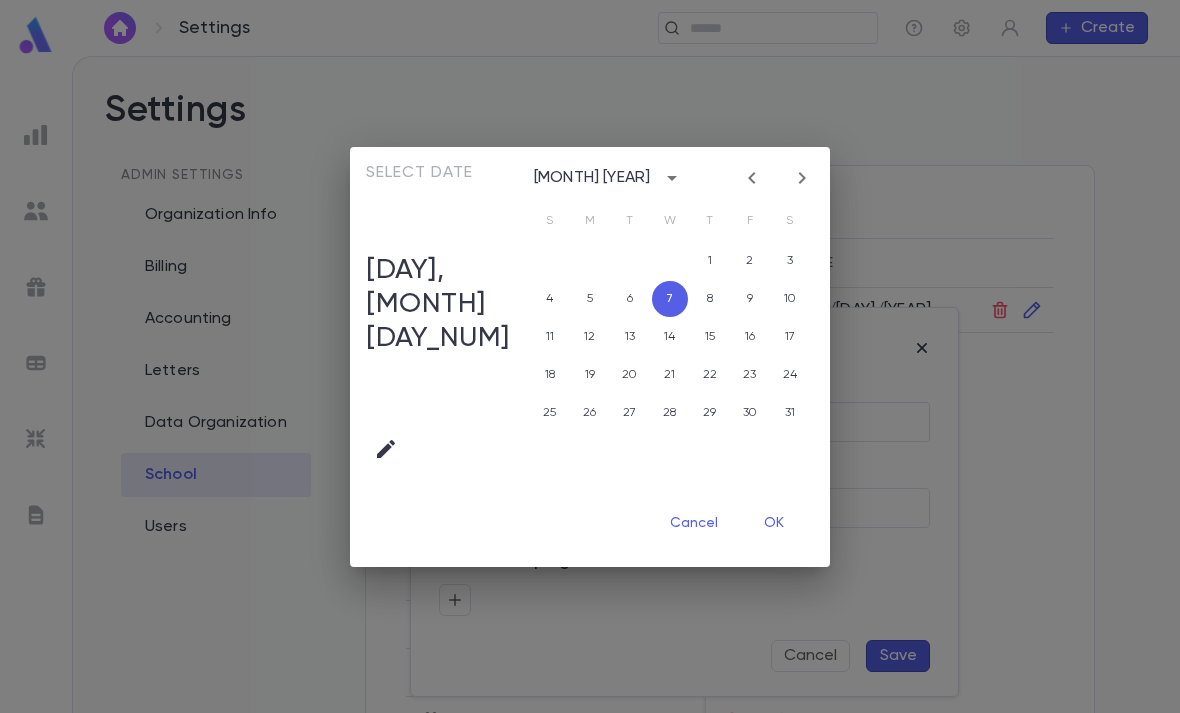 click on "[MONTH] [YEAR]" at bounding box center (592, 178) 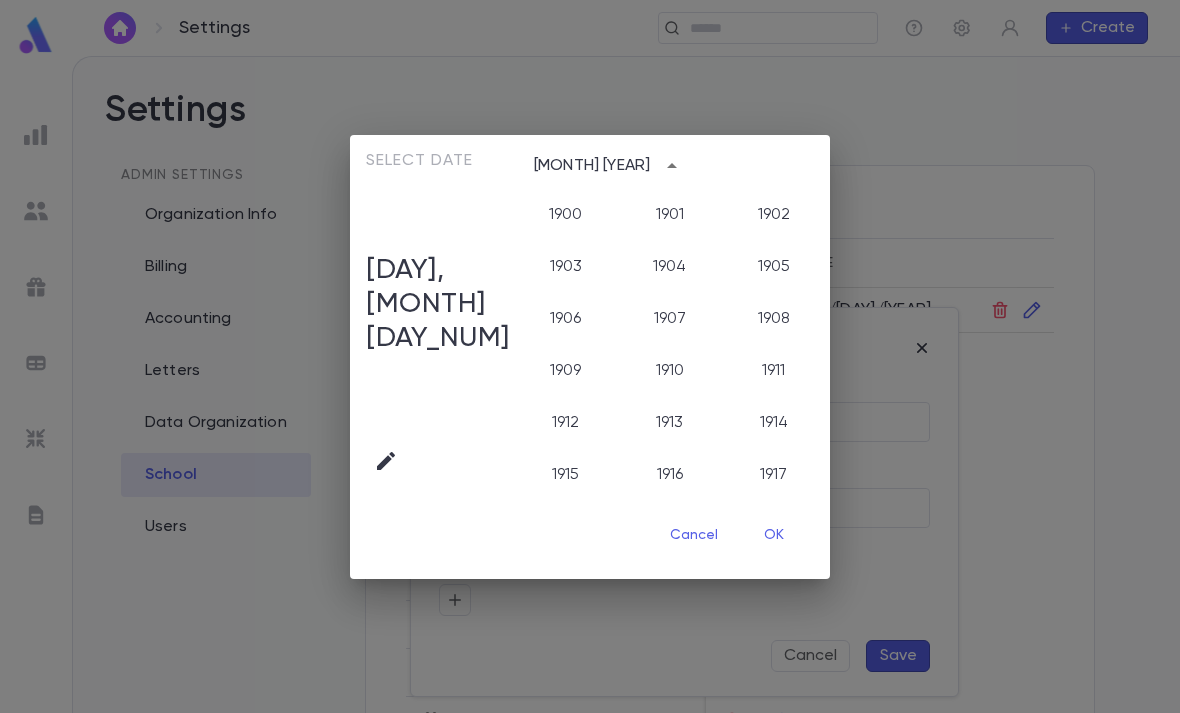 scroll, scrollTop: 2006, scrollLeft: 0, axis: vertical 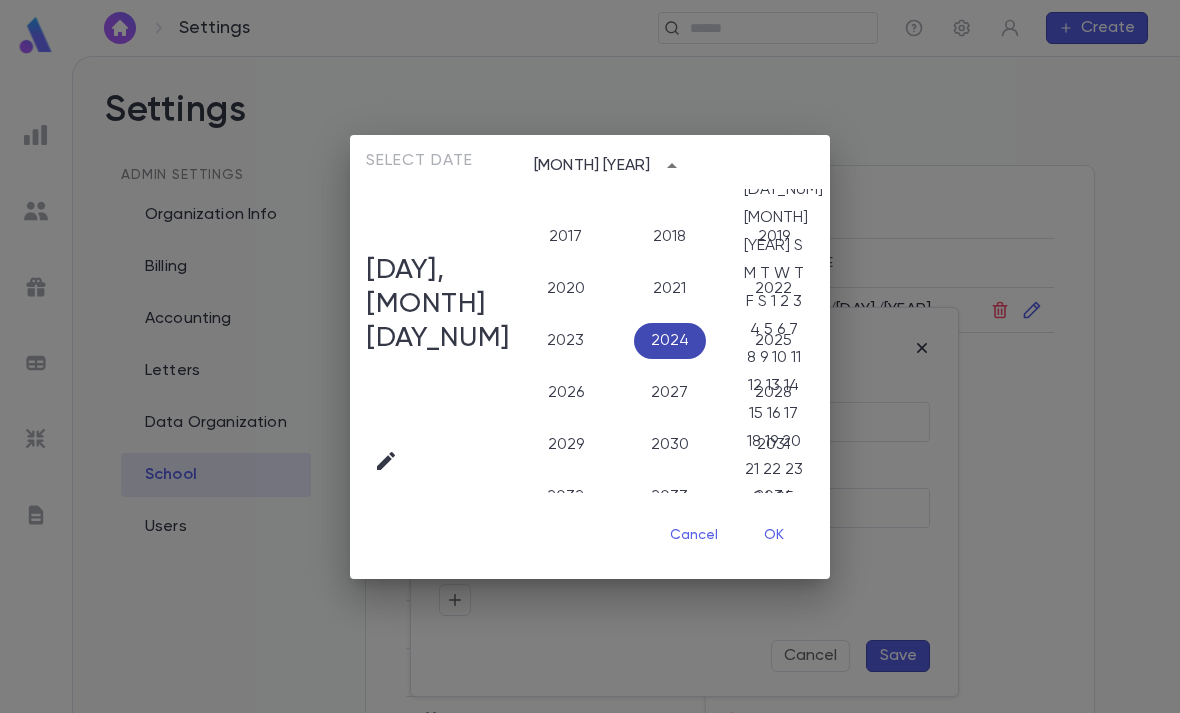 click on "2024" at bounding box center (670, 341) 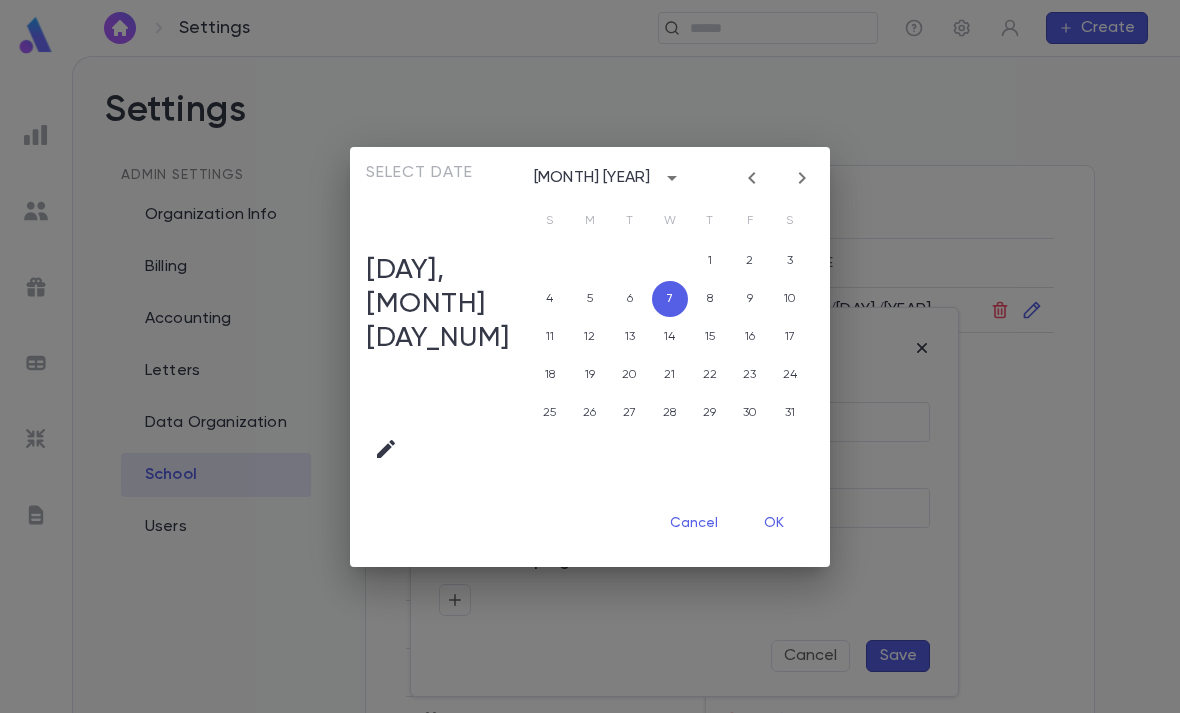 click 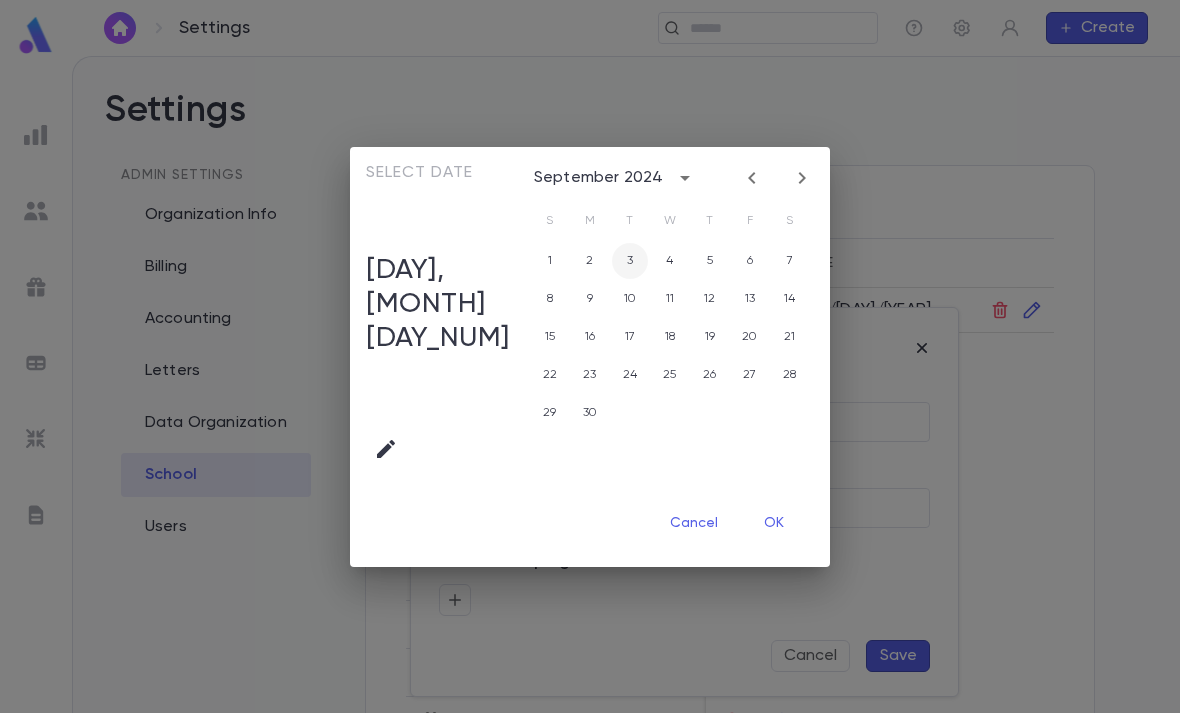 click on "3" at bounding box center [630, 261] 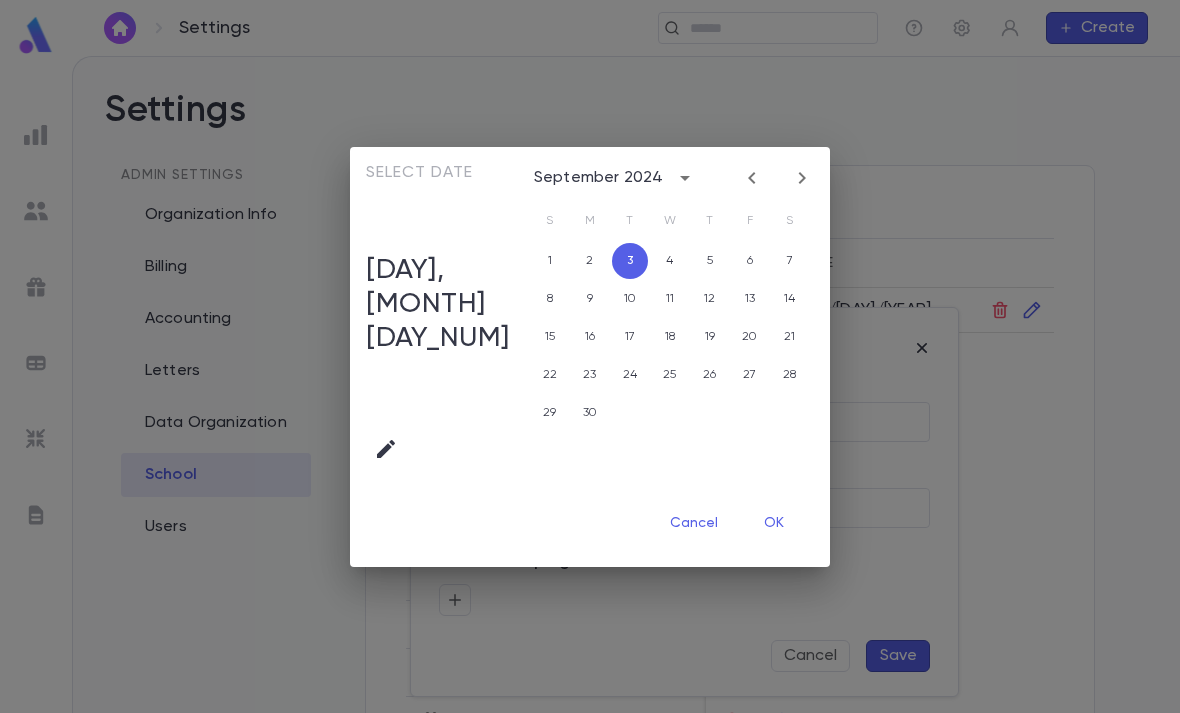 click on "OK" at bounding box center [774, 524] 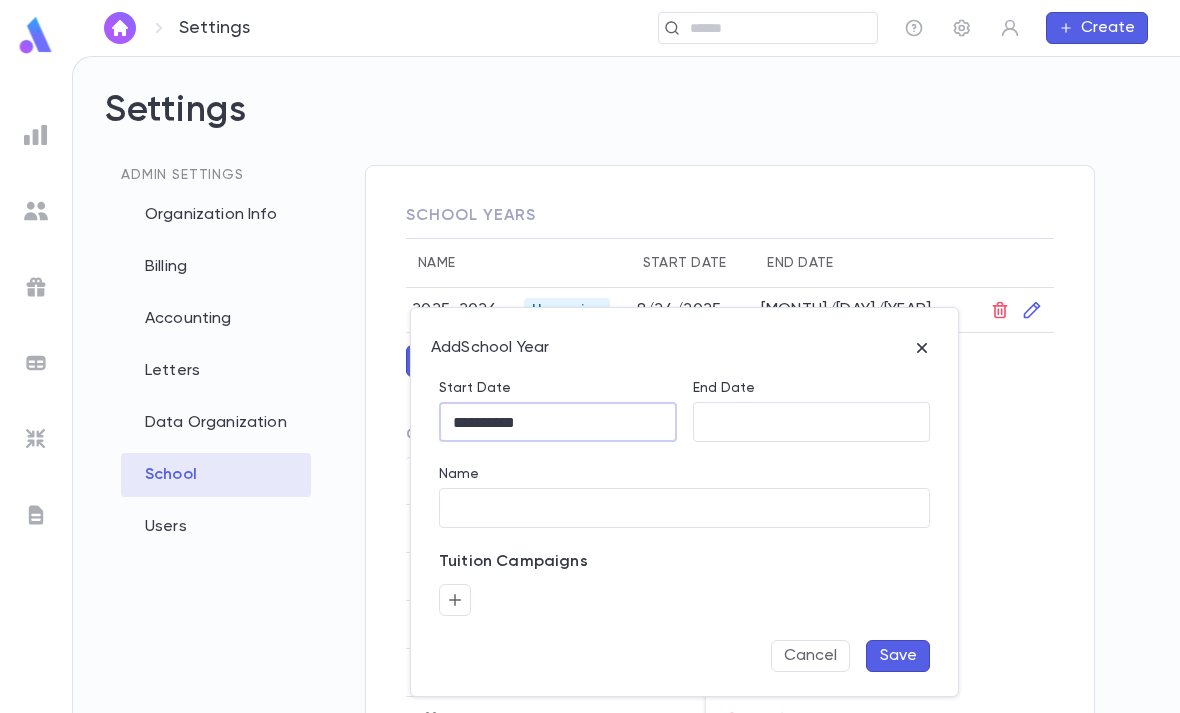 click on "End Date" at bounding box center (812, 422) 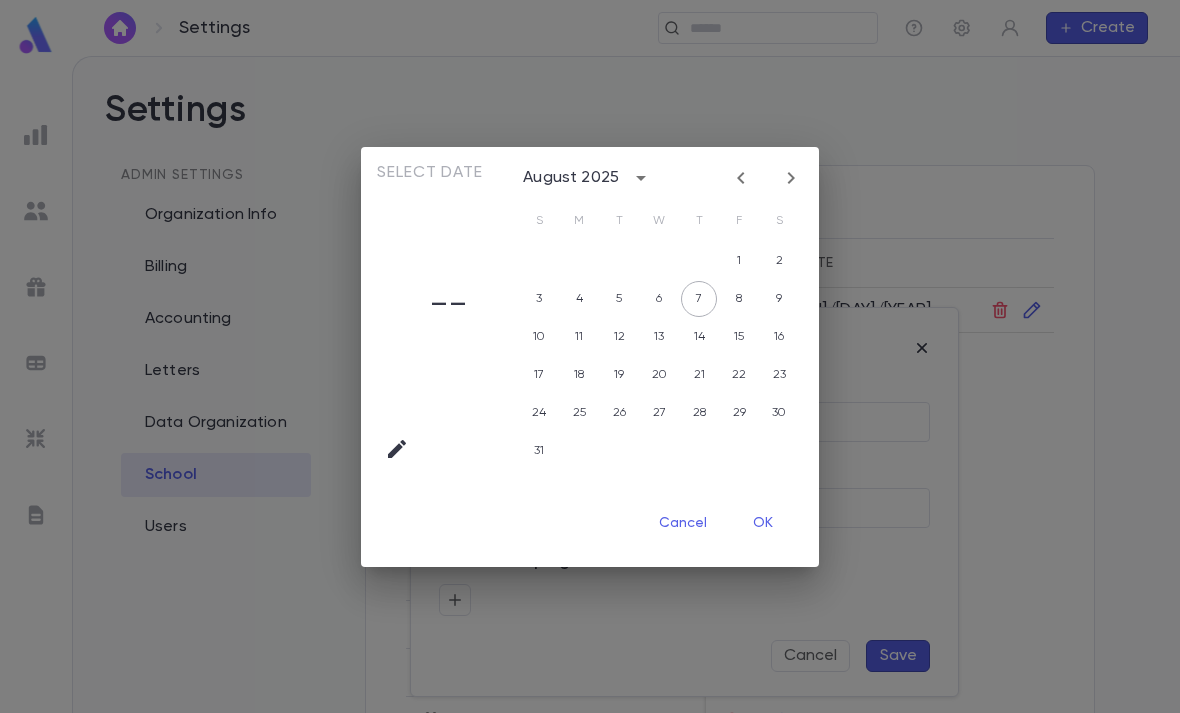 click 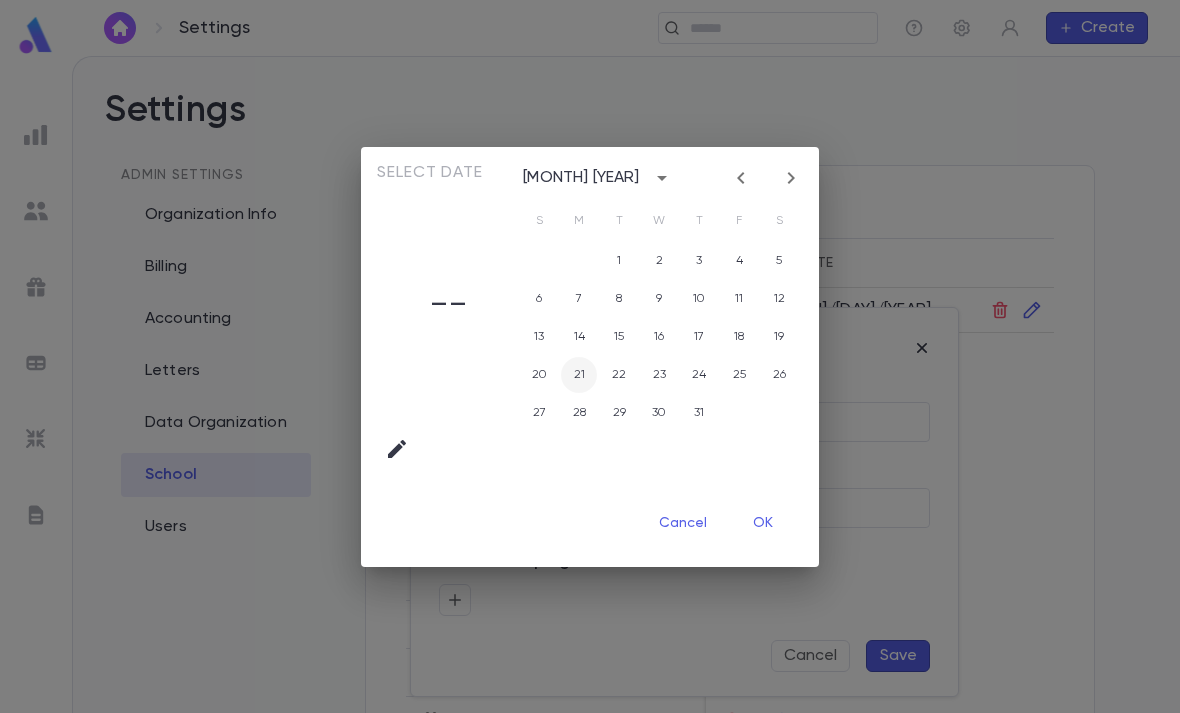 click on "21" at bounding box center [579, 375] 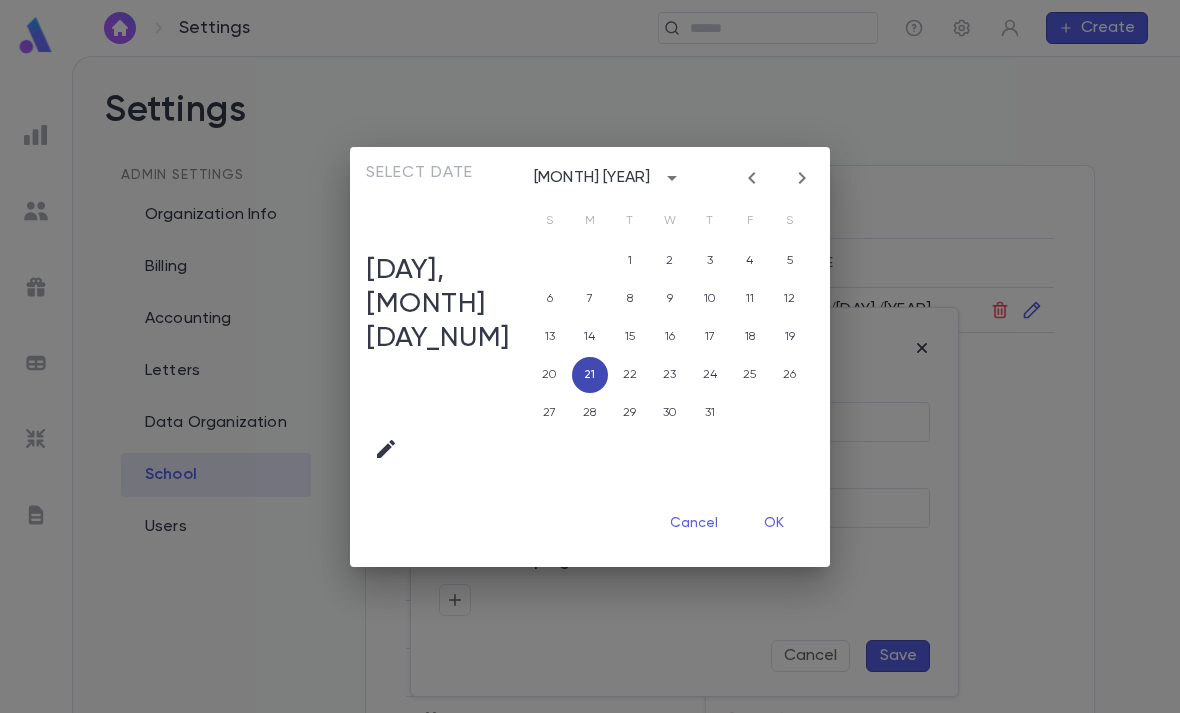 type on "**********" 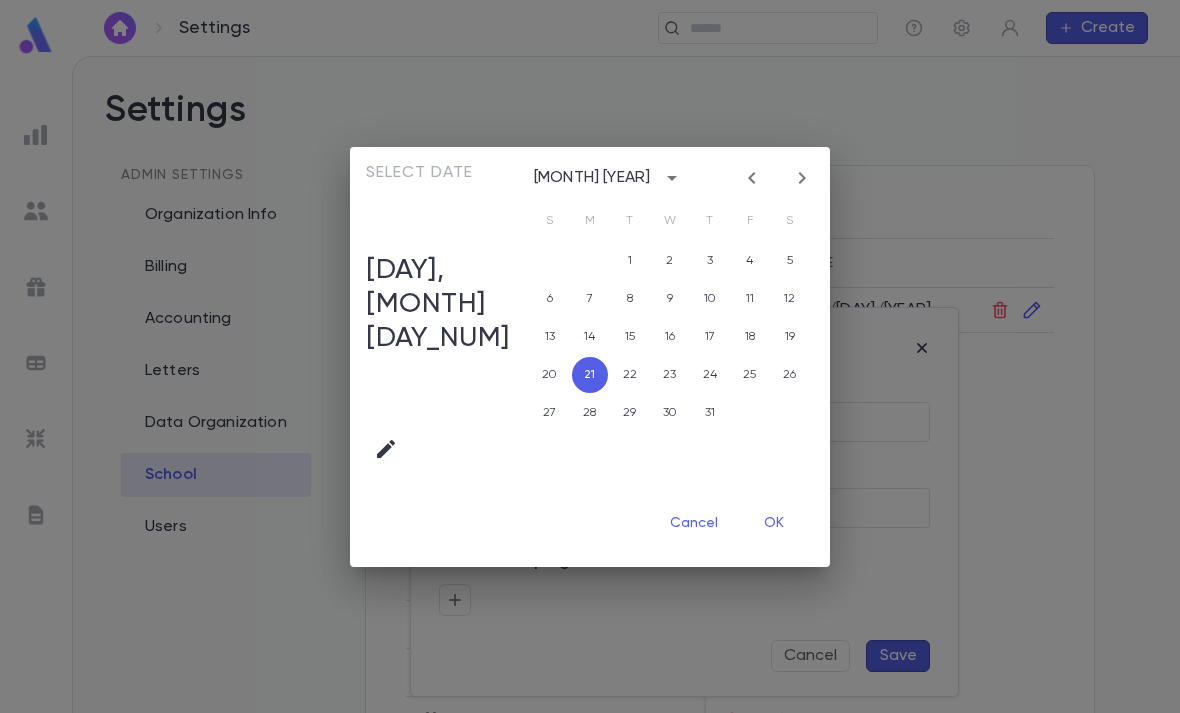 click on "OK" at bounding box center (774, 524) 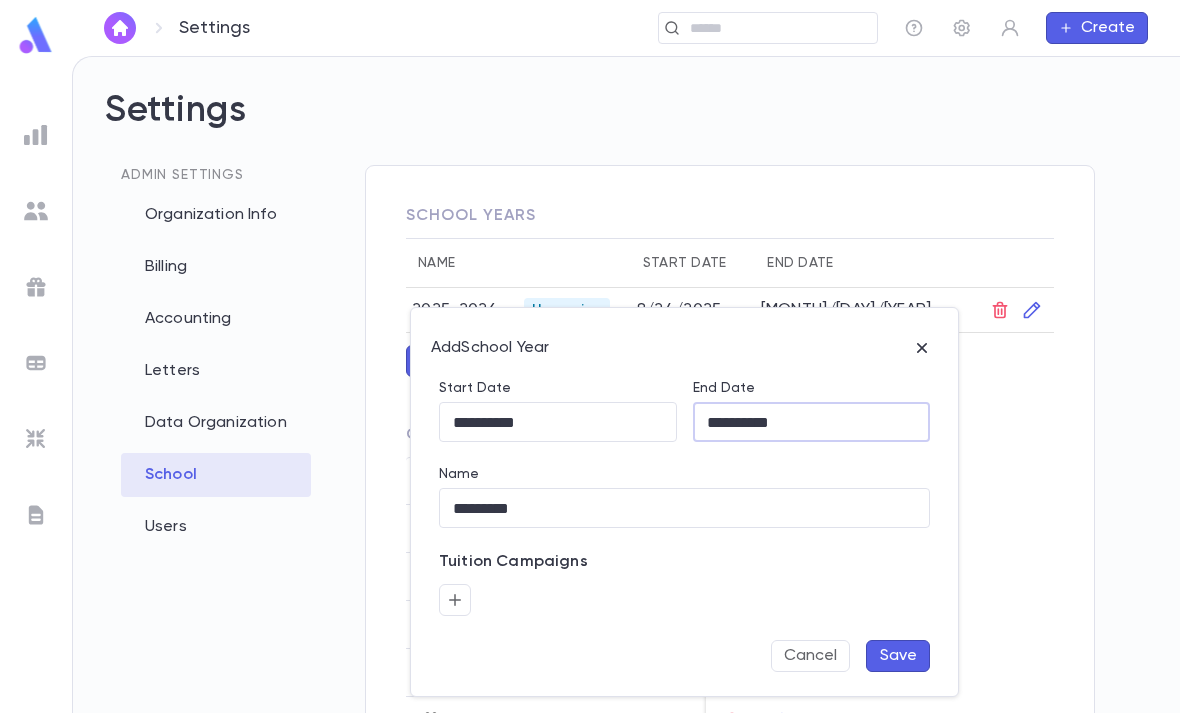 click 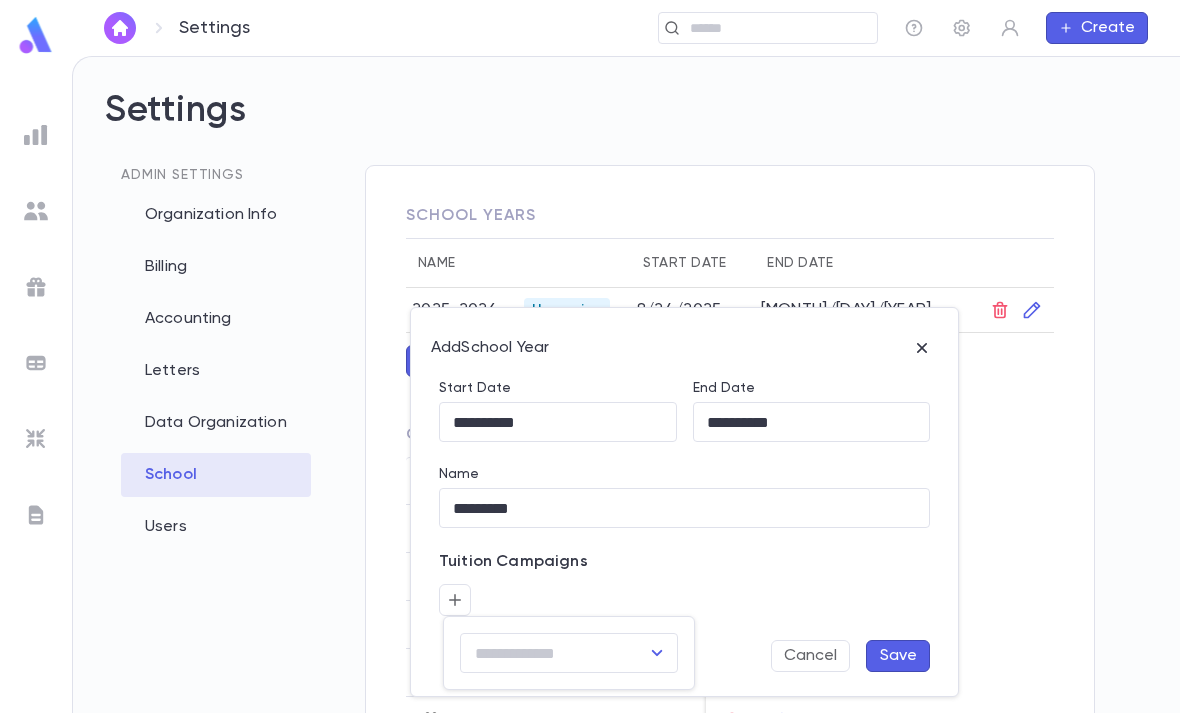 click at bounding box center (590, 356) 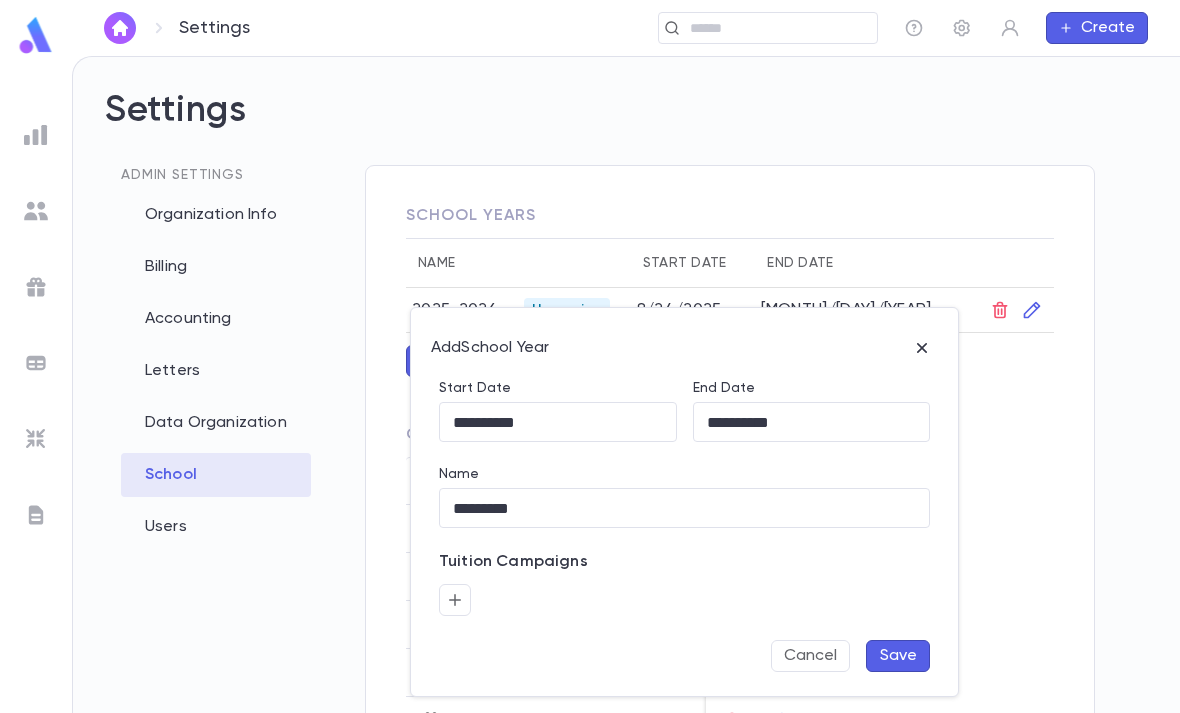 click 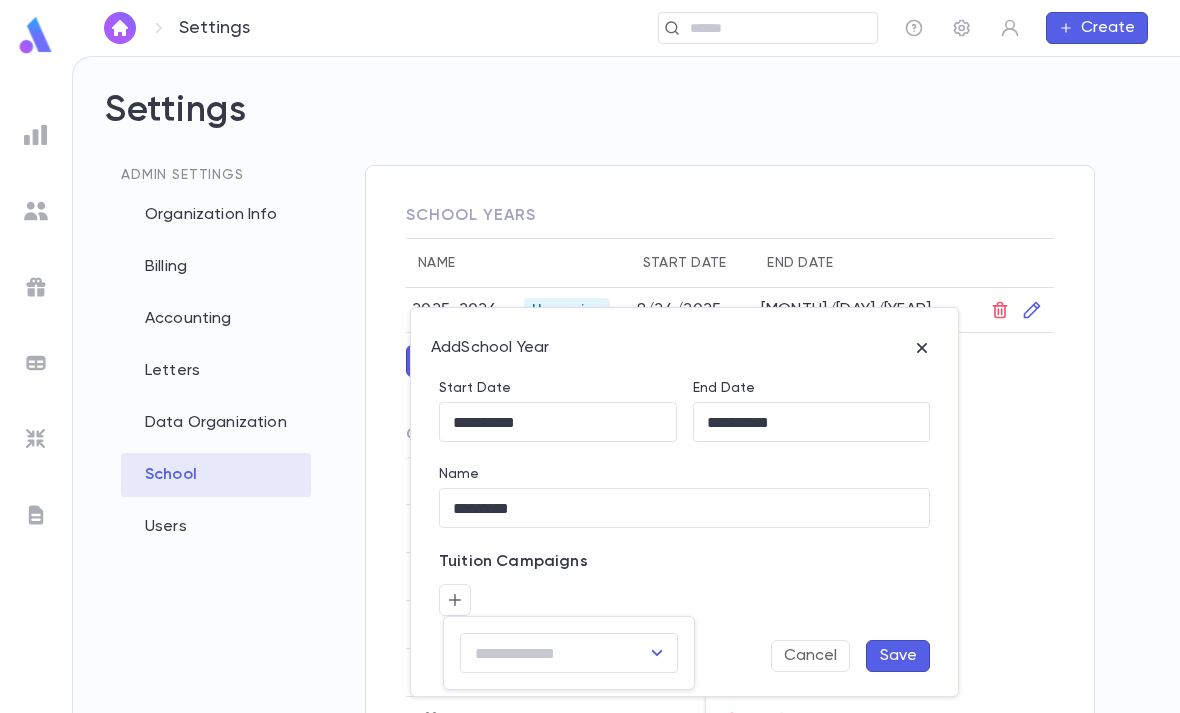 click at bounding box center [657, 653] 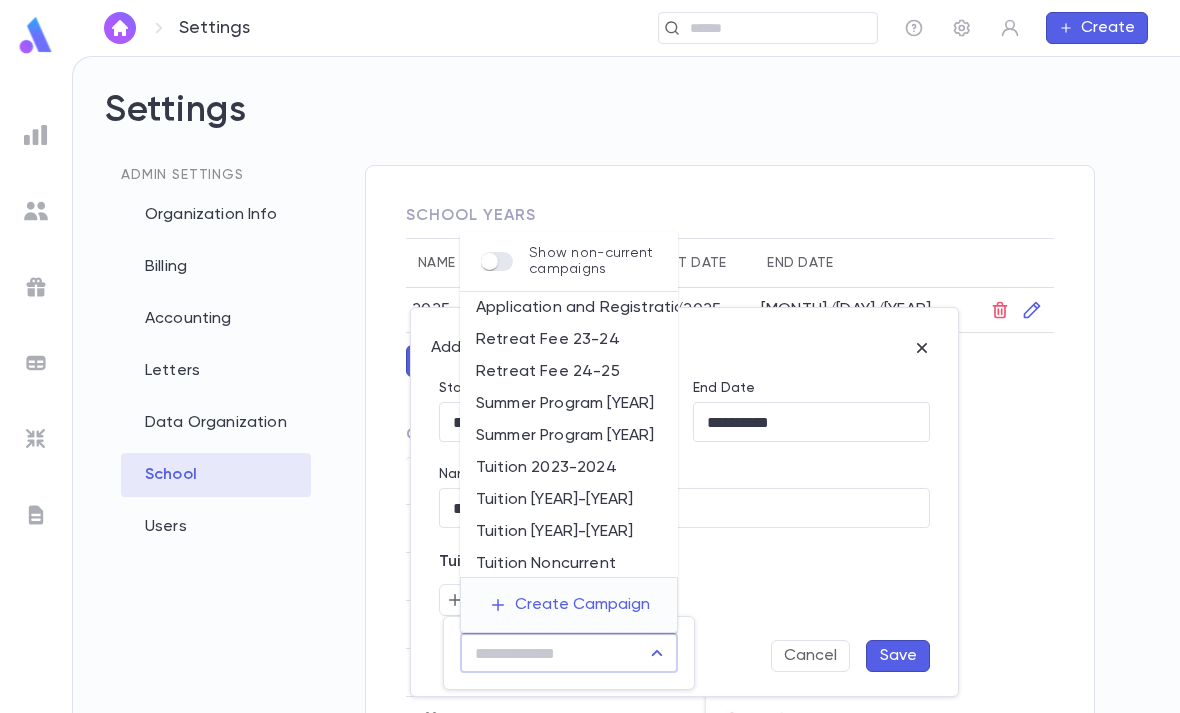 scroll, scrollTop: 64, scrollLeft: 0, axis: vertical 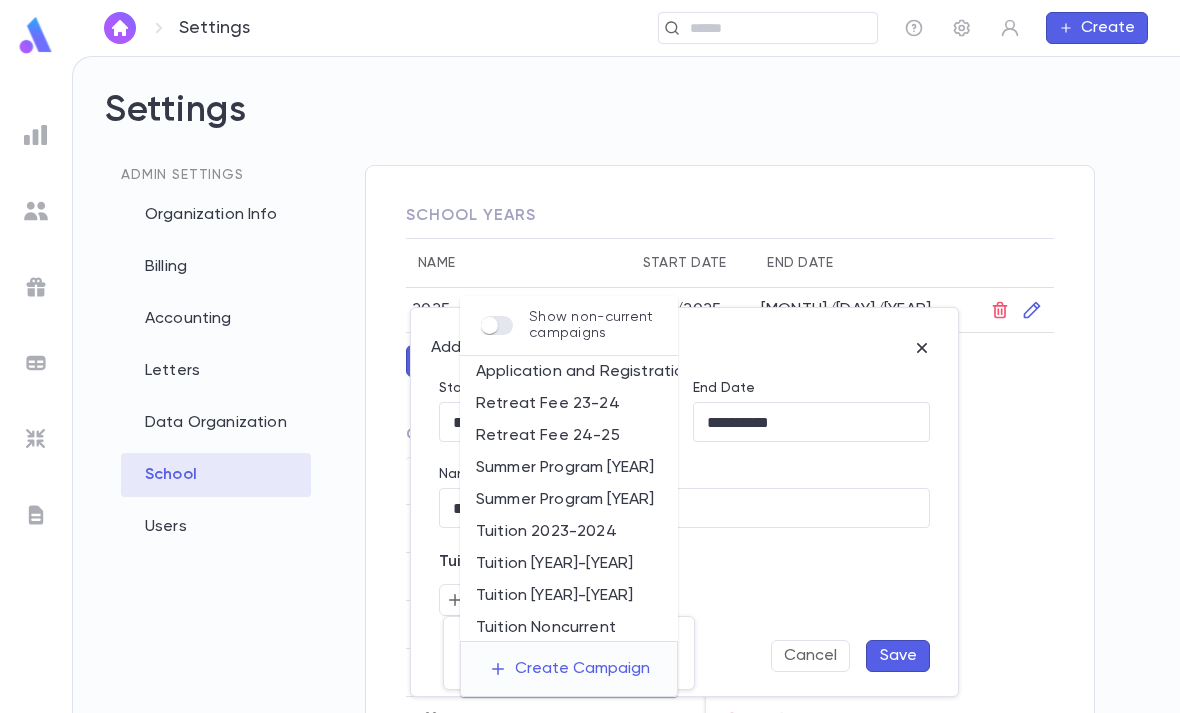 click on "Tuition [YEAR]-[YEAR]" at bounding box center [569, 564] 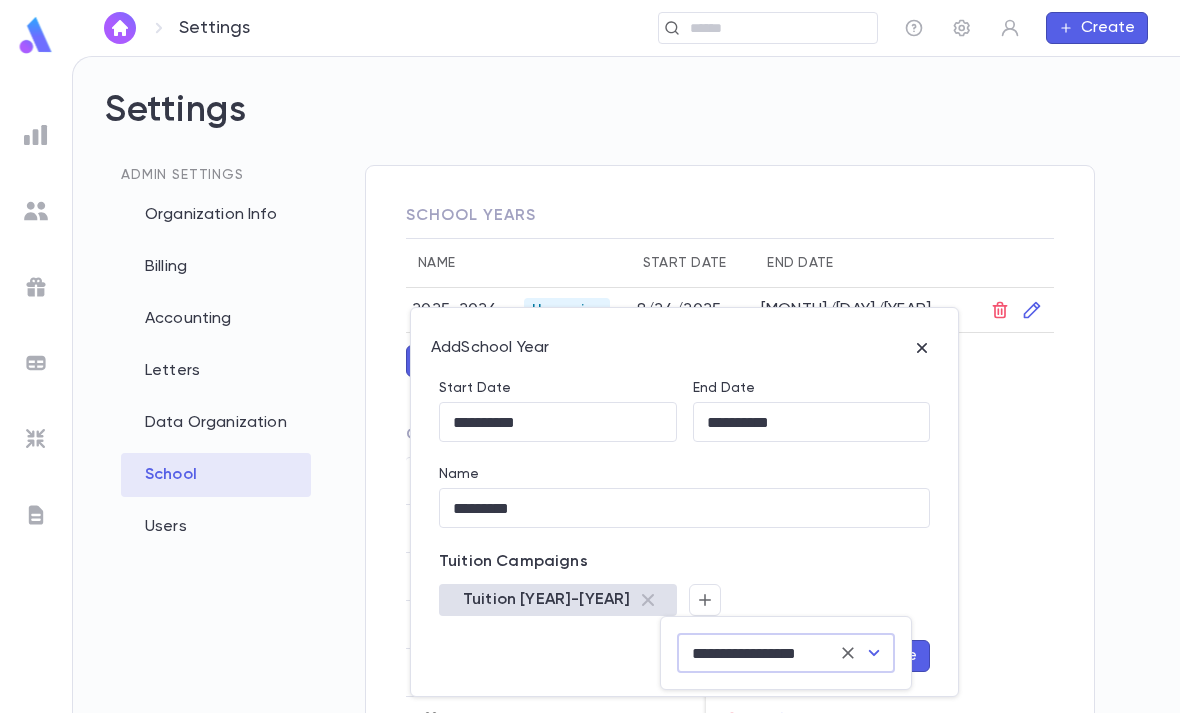 type on "**********" 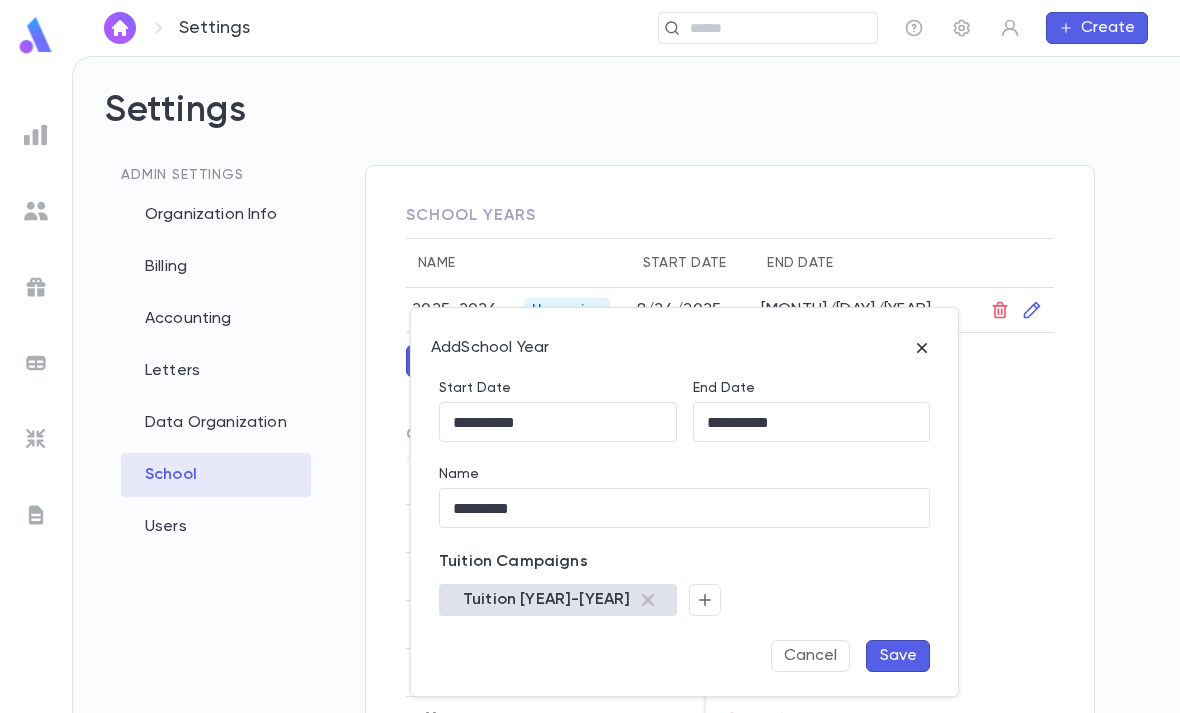 click 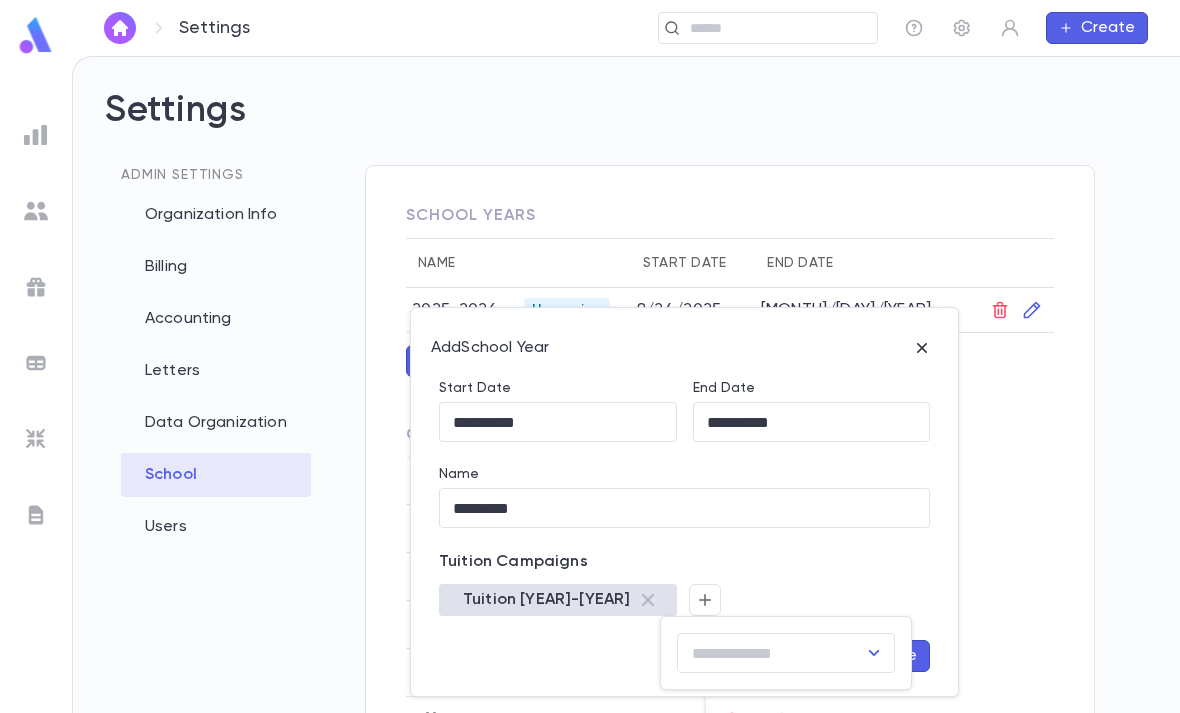 click at bounding box center [771, 653] 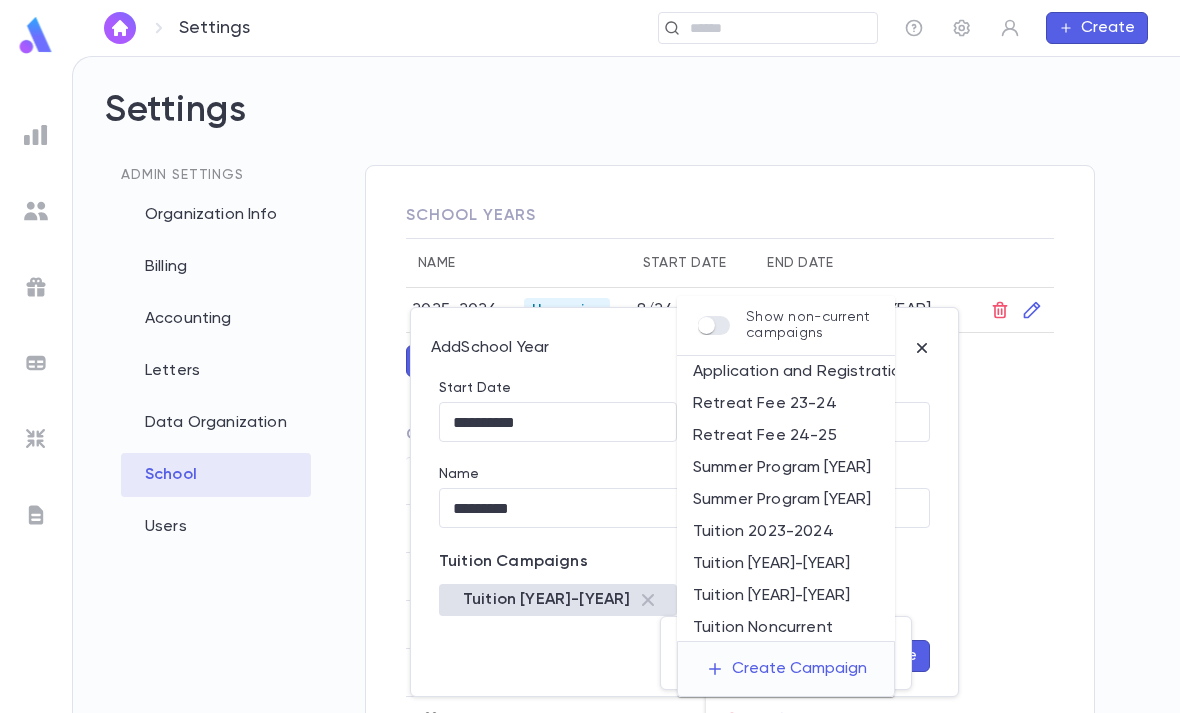 click on "Retreat Fee 24-25" at bounding box center (786, 436) 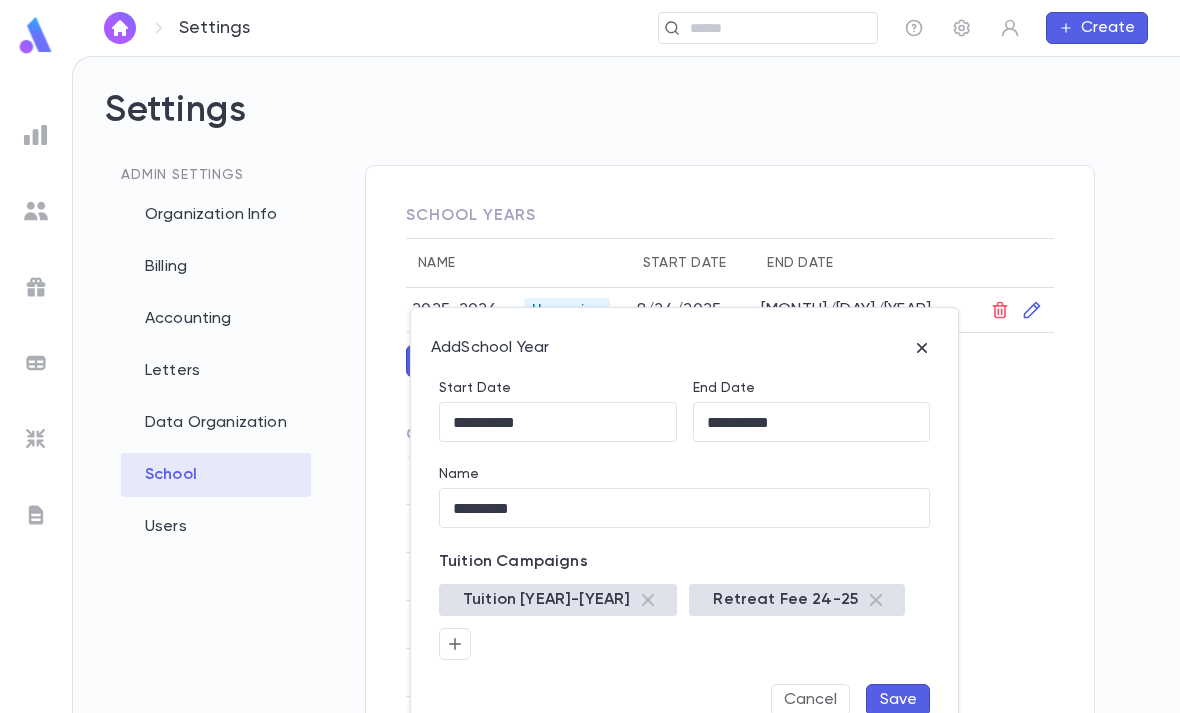 click 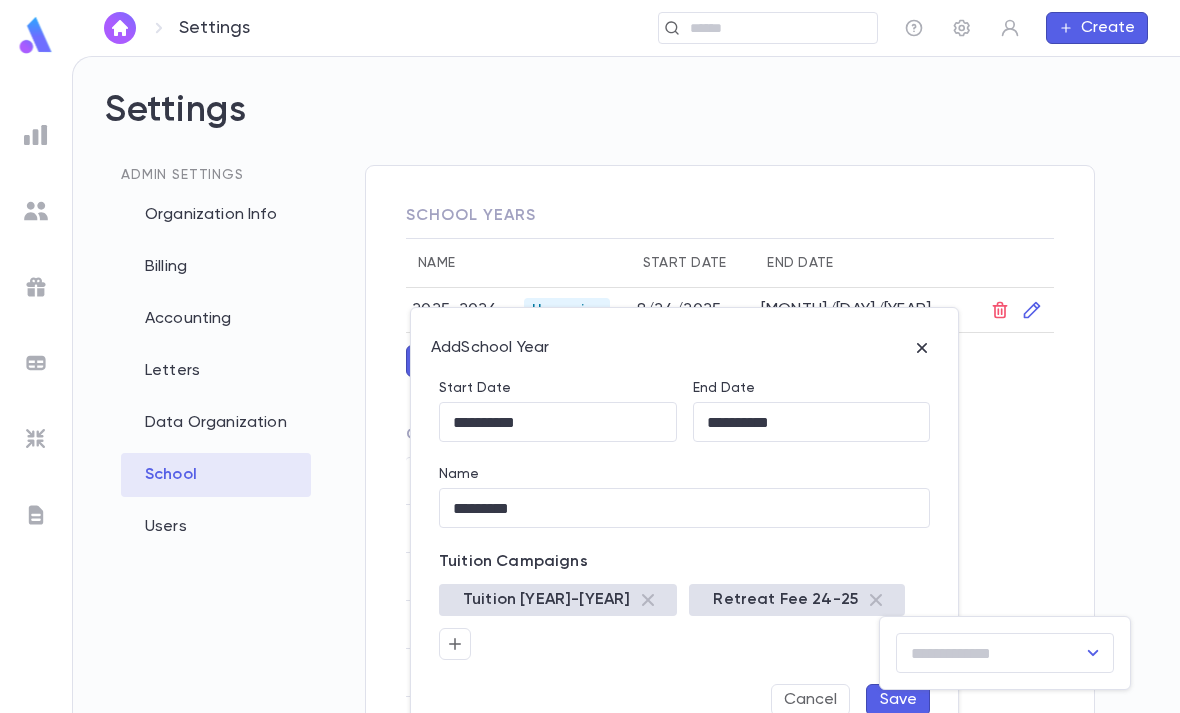 click at bounding box center (990, 653) 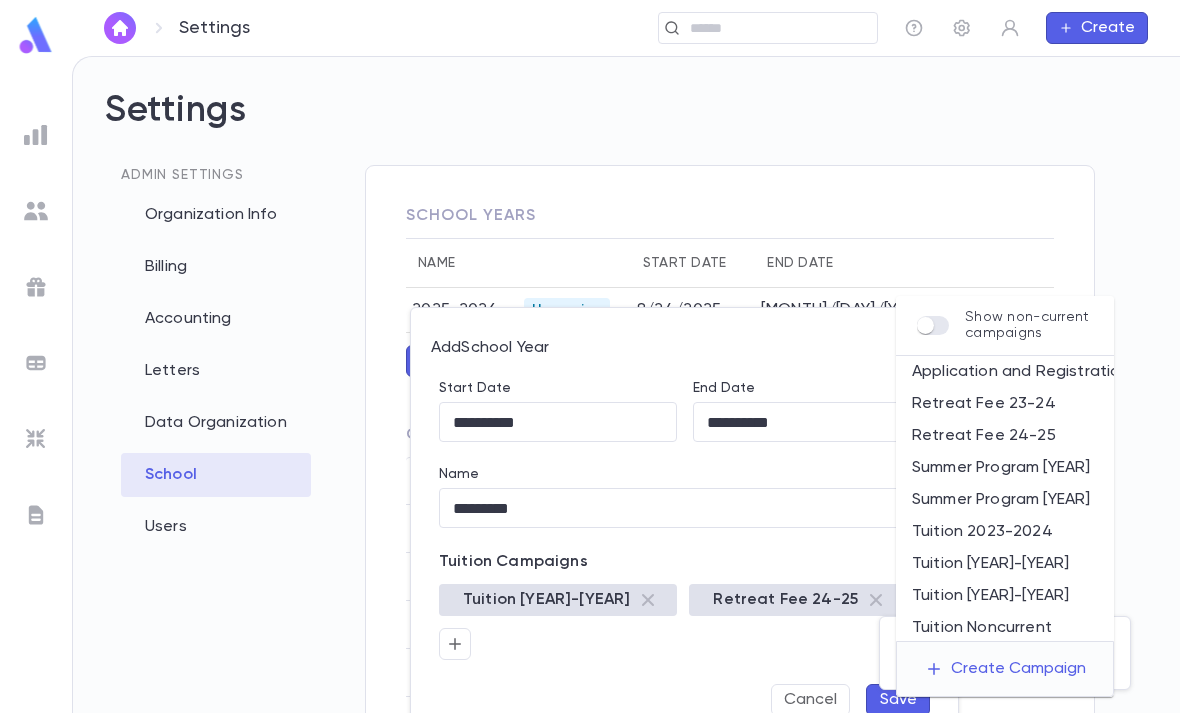click on "Summer Program [YEAR]" at bounding box center [1005, 500] 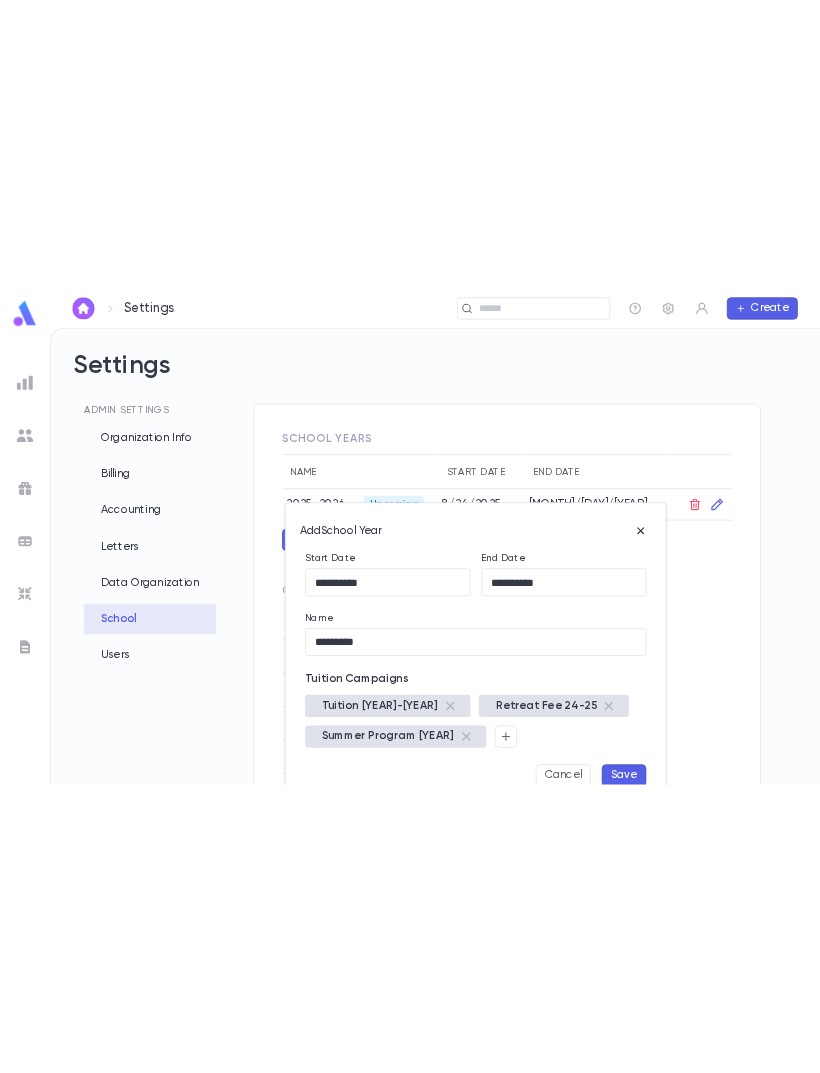 scroll, scrollTop: 0, scrollLeft: 0, axis: both 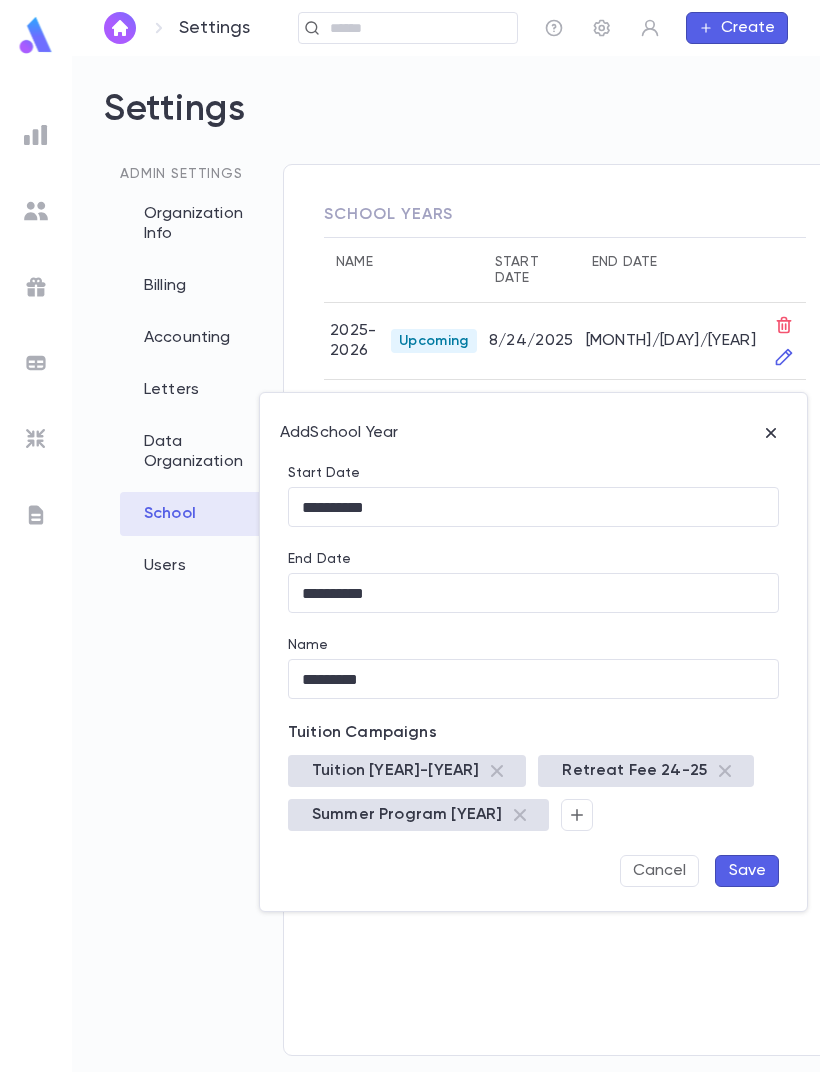 click 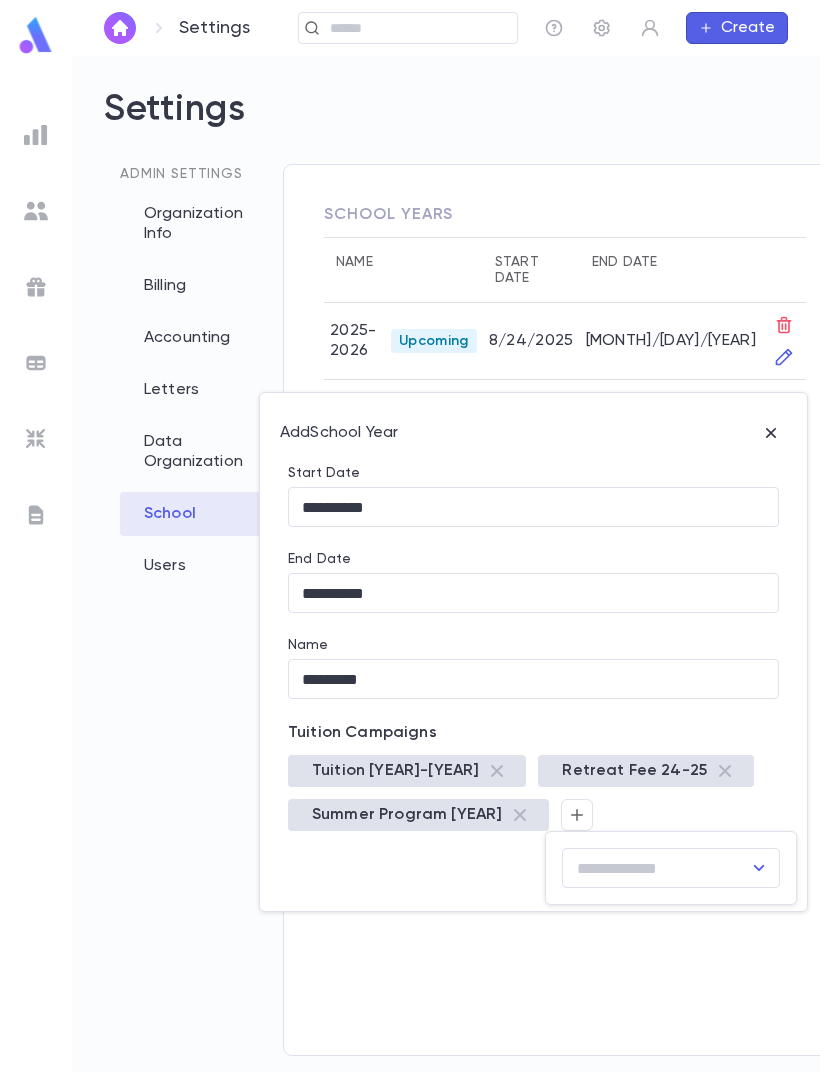 click at bounding box center [656, 868] 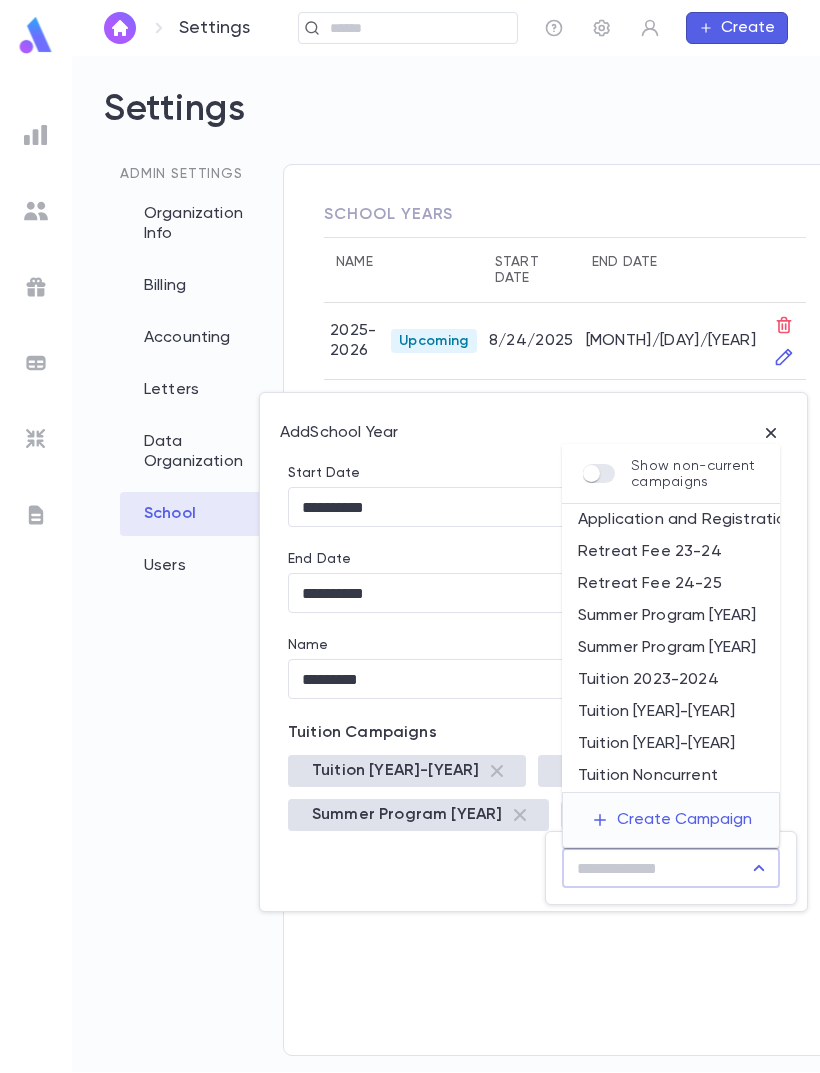 scroll, scrollTop: 63, scrollLeft: 0, axis: vertical 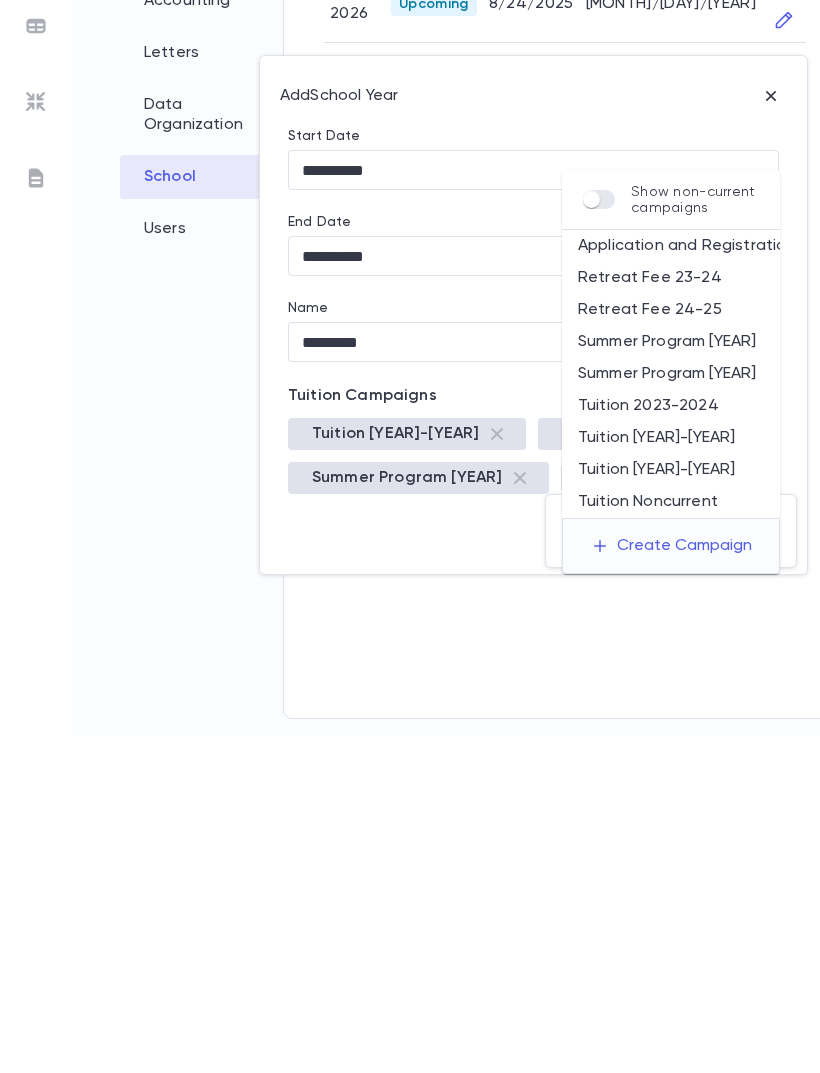 click at bounding box center [410, 536] 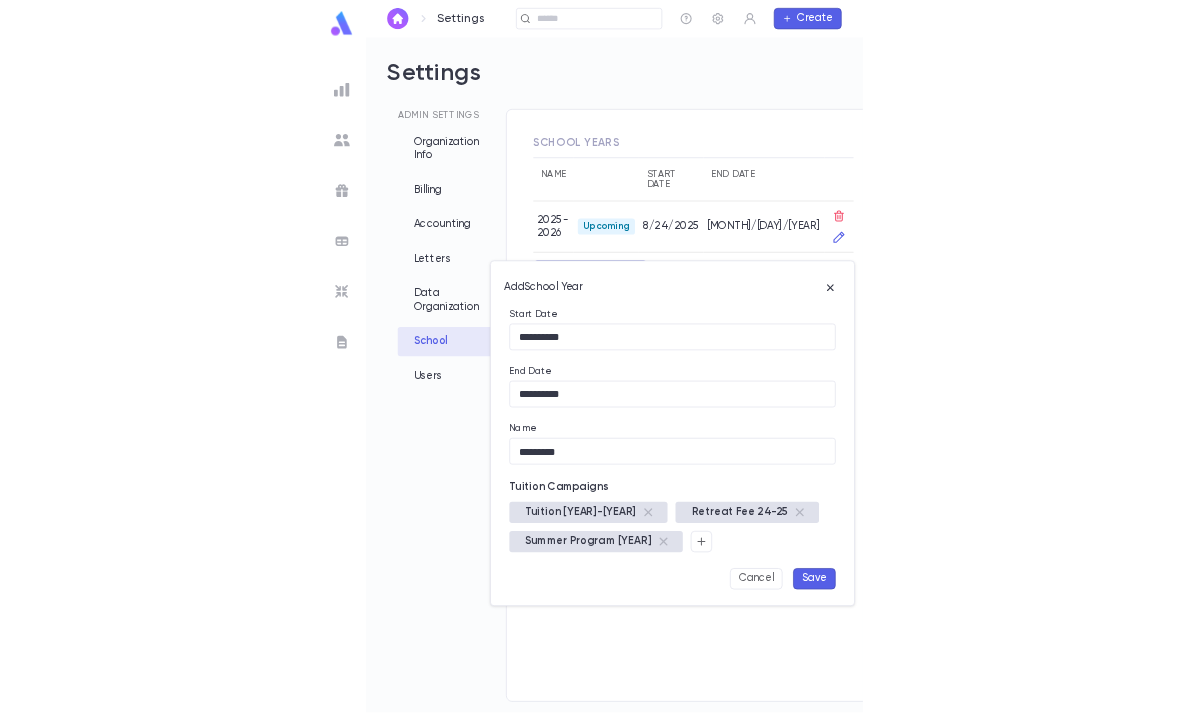 scroll, scrollTop: 64, scrollLeft: 0, axis: vertical 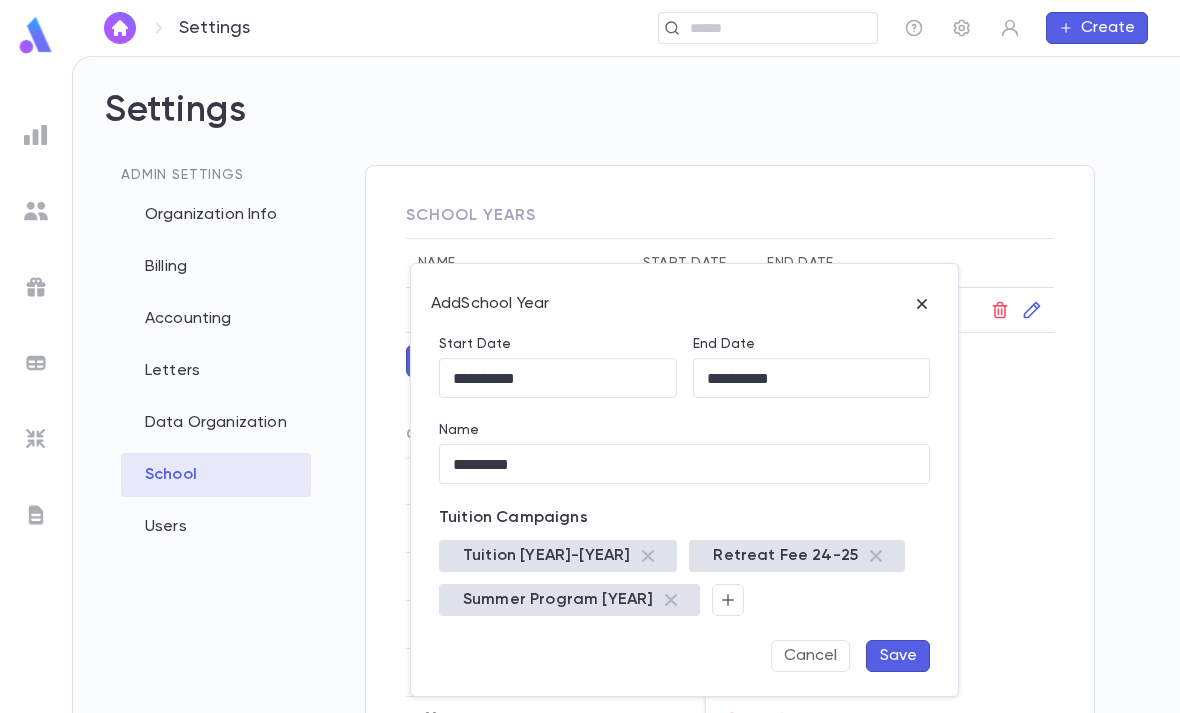 click at bounding box center (728, 600) 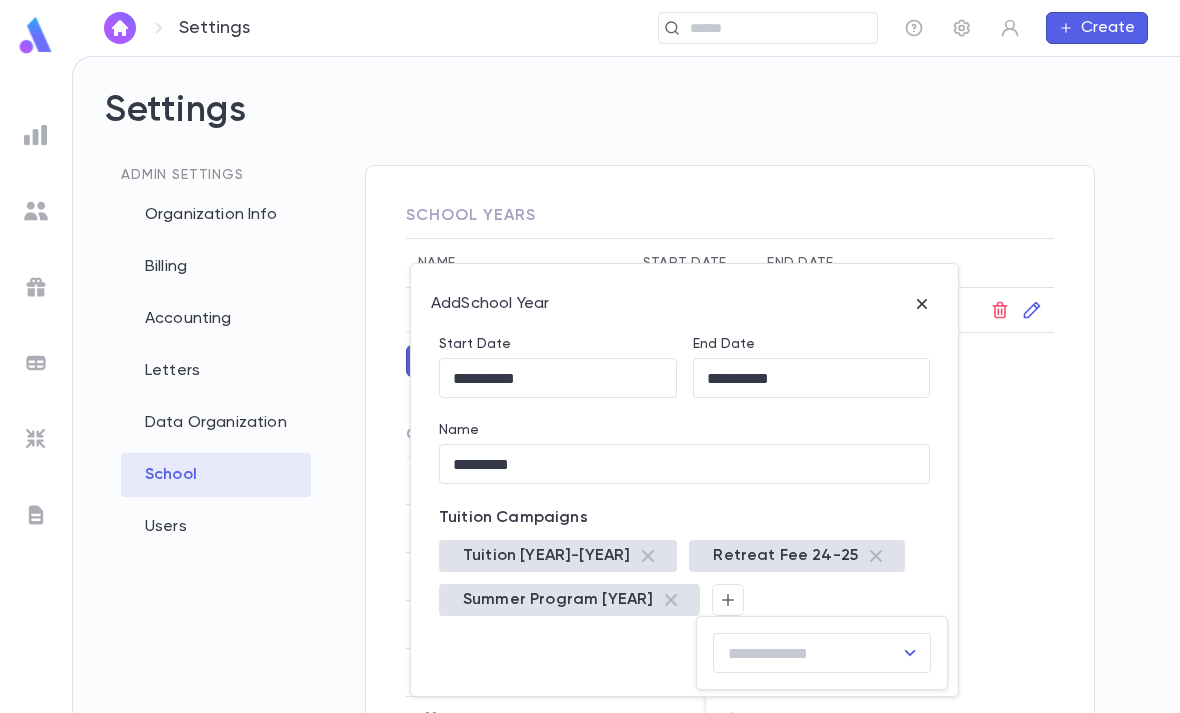 click at bounding box center [807, 653] 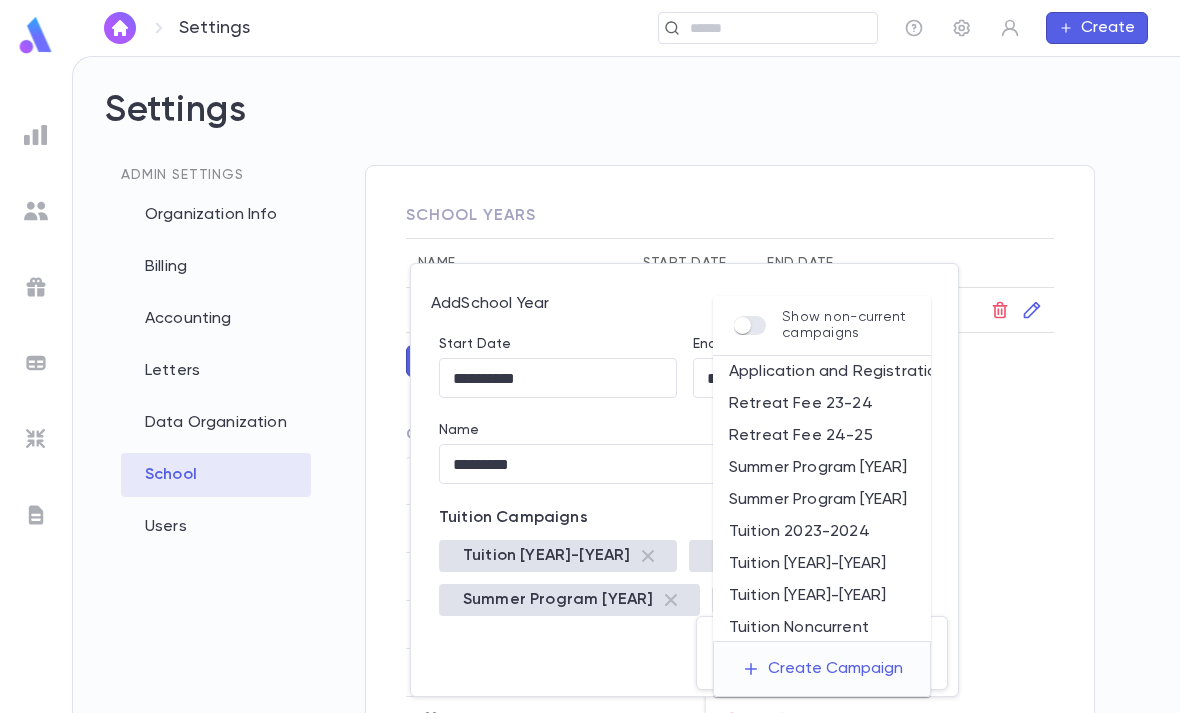 click at bounding box center (590, 356) 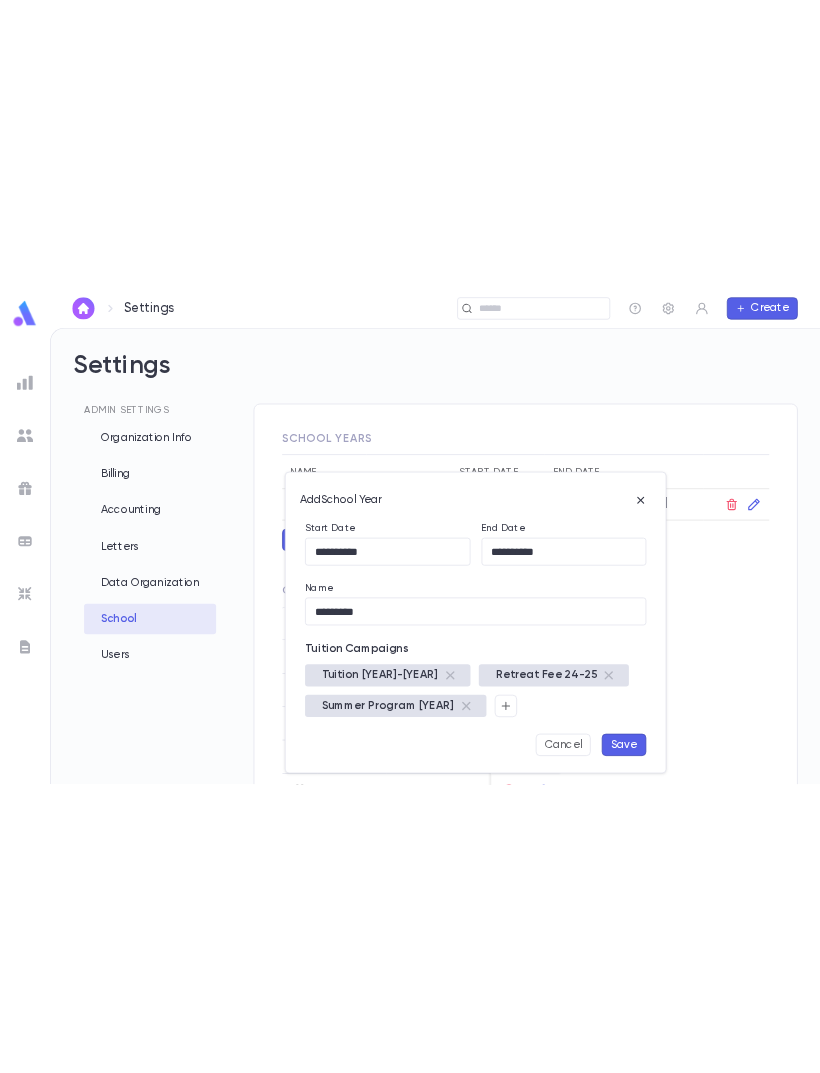 scroll, scrollTop: 0, scrollLeft: 0, axis: both 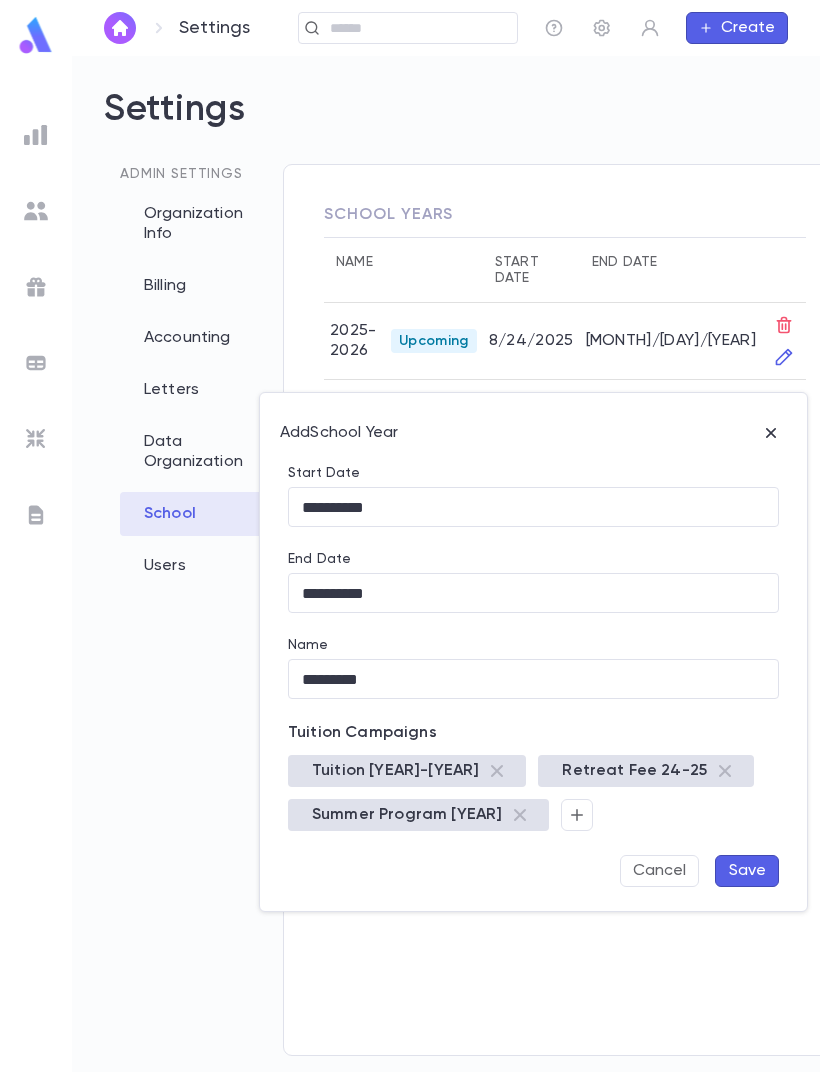 click on "Save" at bounding box center (747, 871) 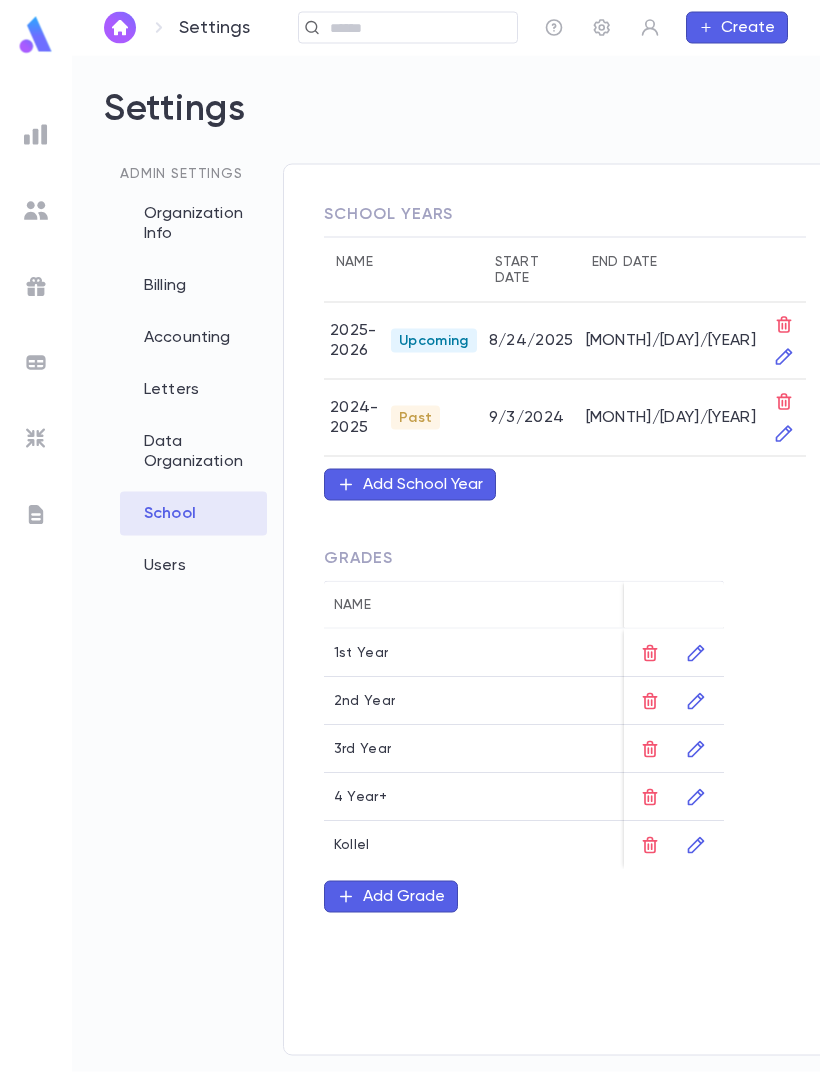 scroll, scrollTop: 63, scrollLeft: 0, axis: vertical 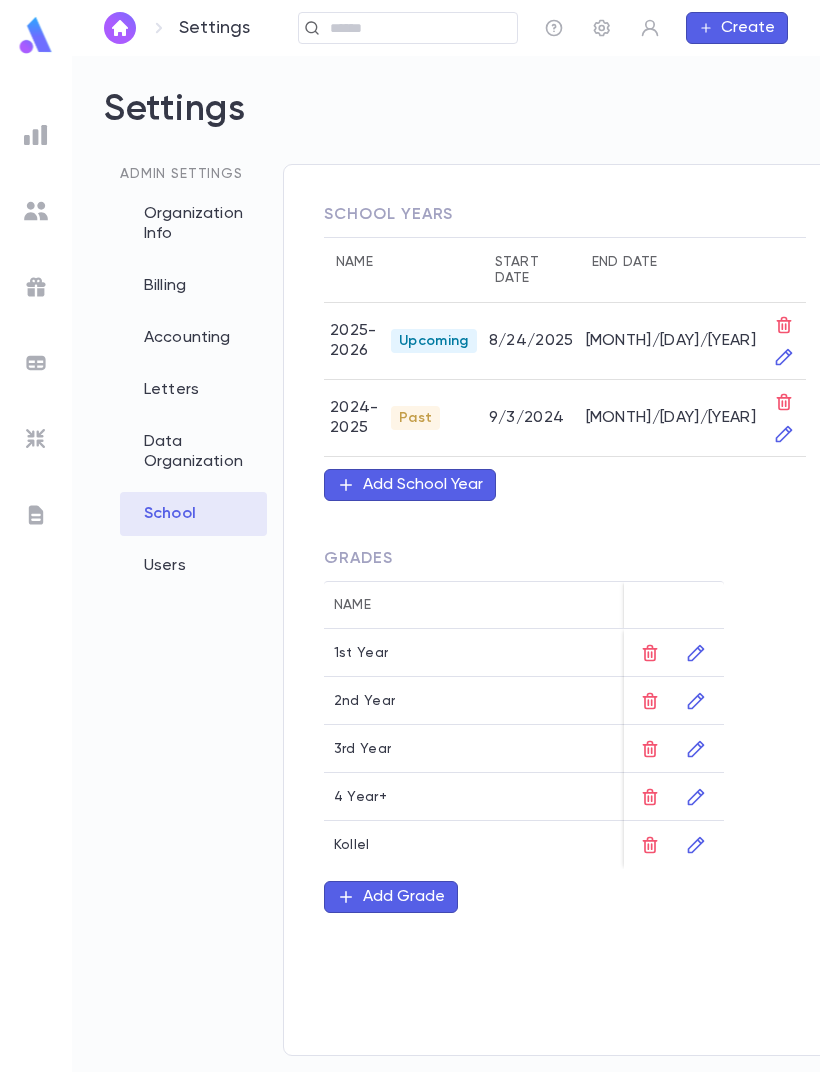 click 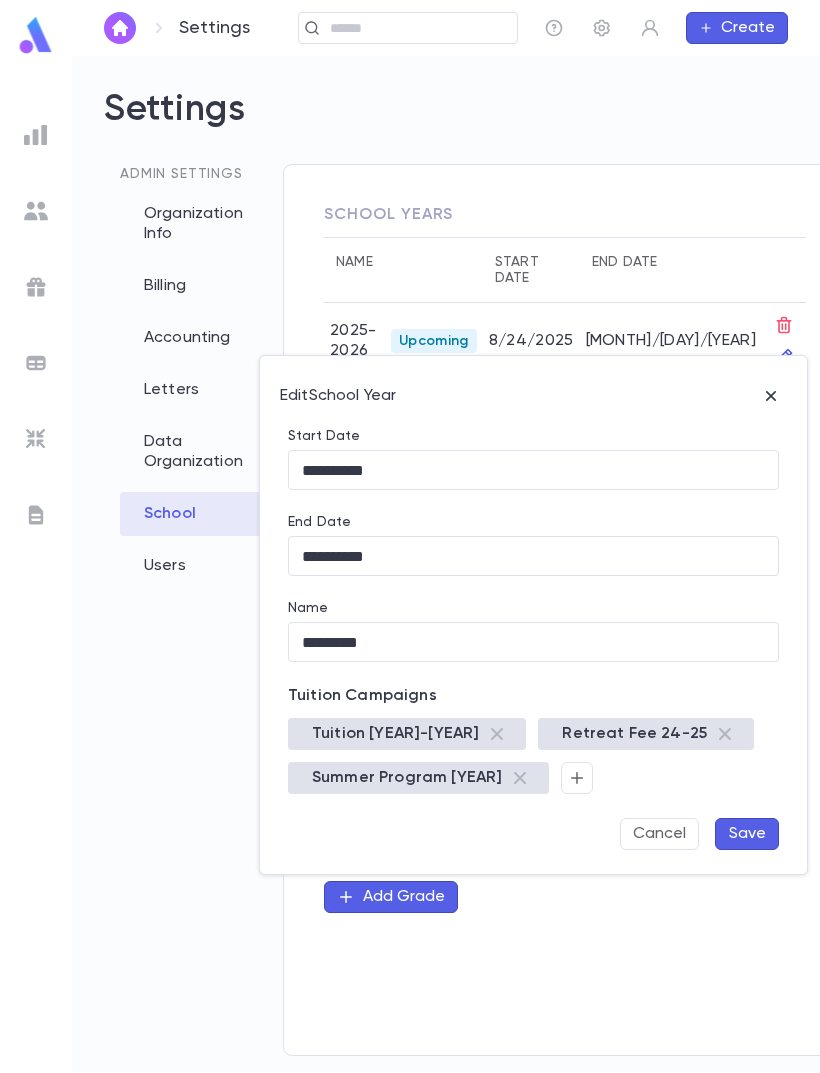 click at bounding box center (577, 778) 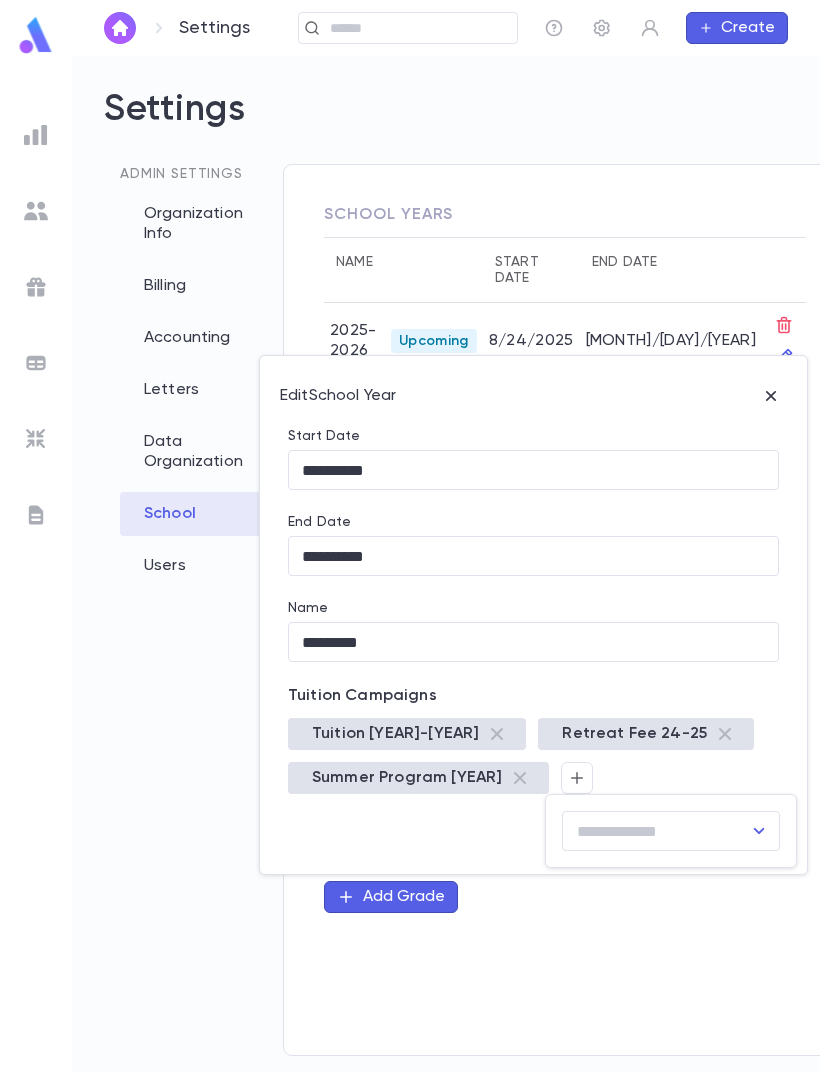 click at bounding box center (656, 831) 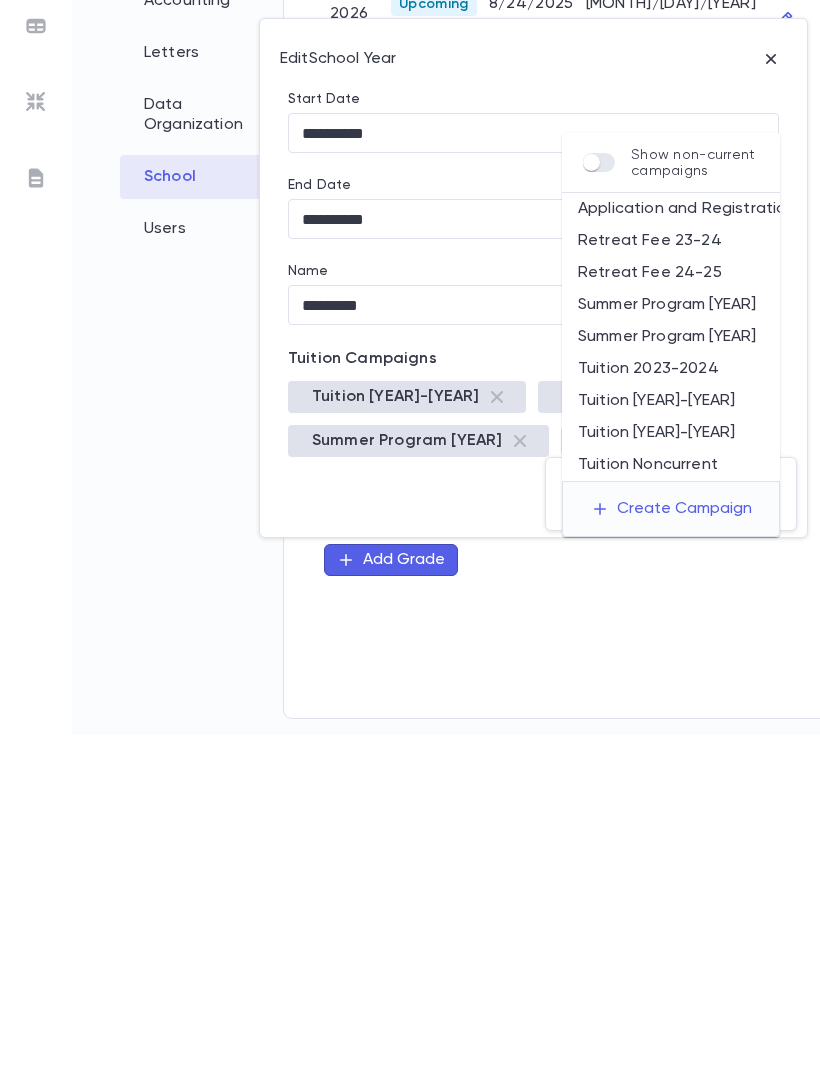 click at bounding box center [410, 536] 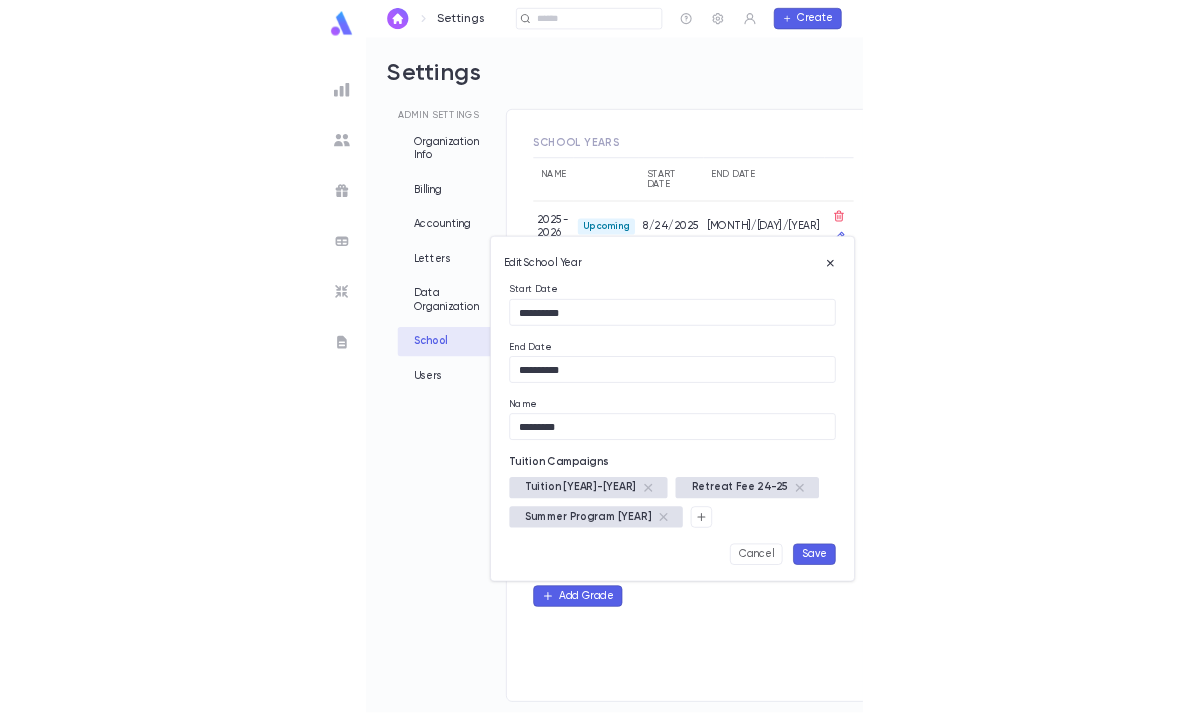 scroll, scrollTop: 64, scrollLeft: 0, axis: vertical 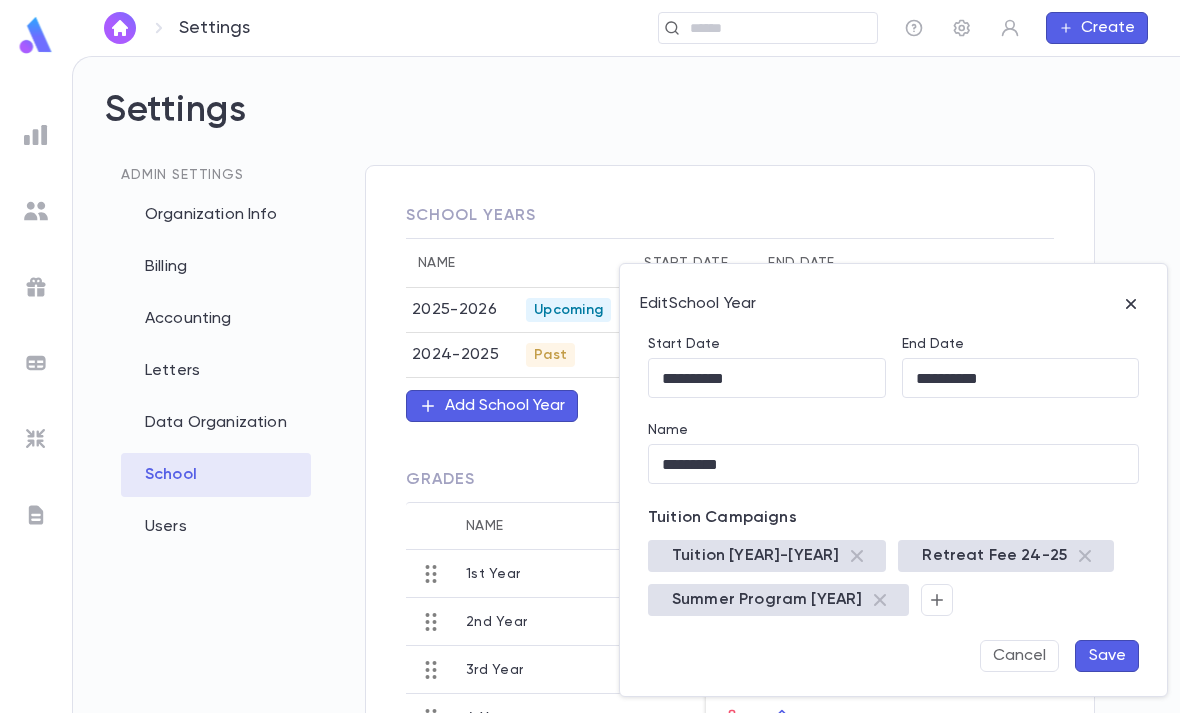 click on "Save" at bounding box center (1107, 656) 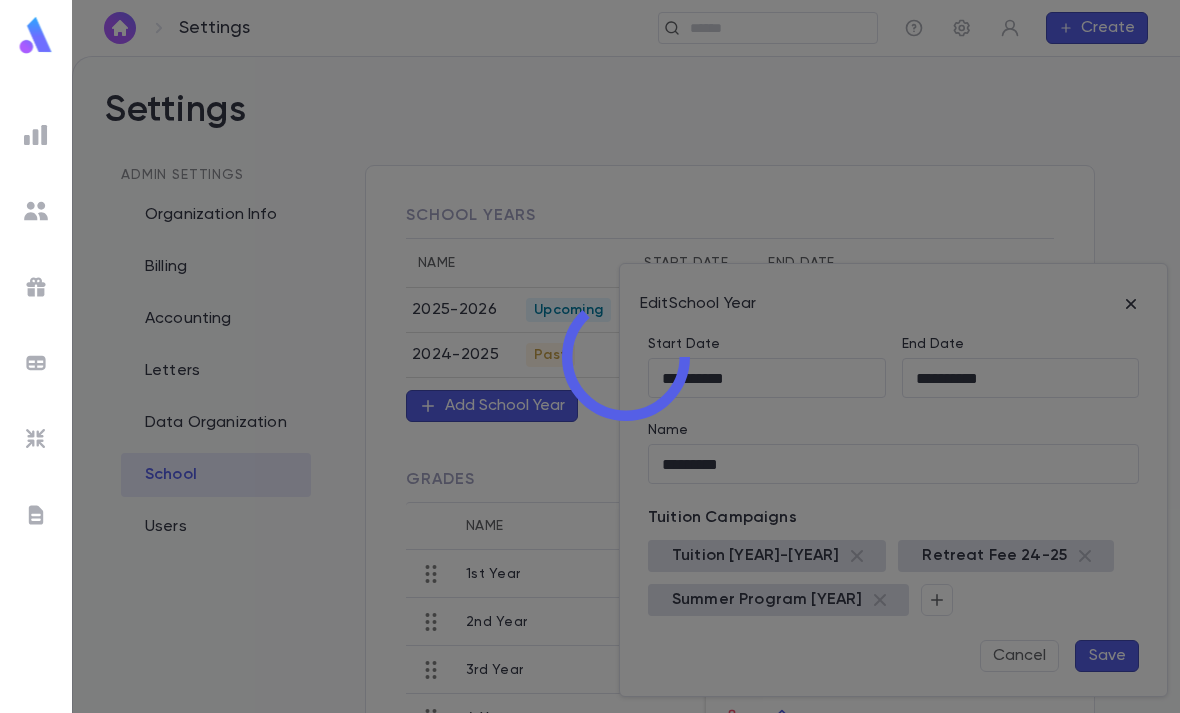 type 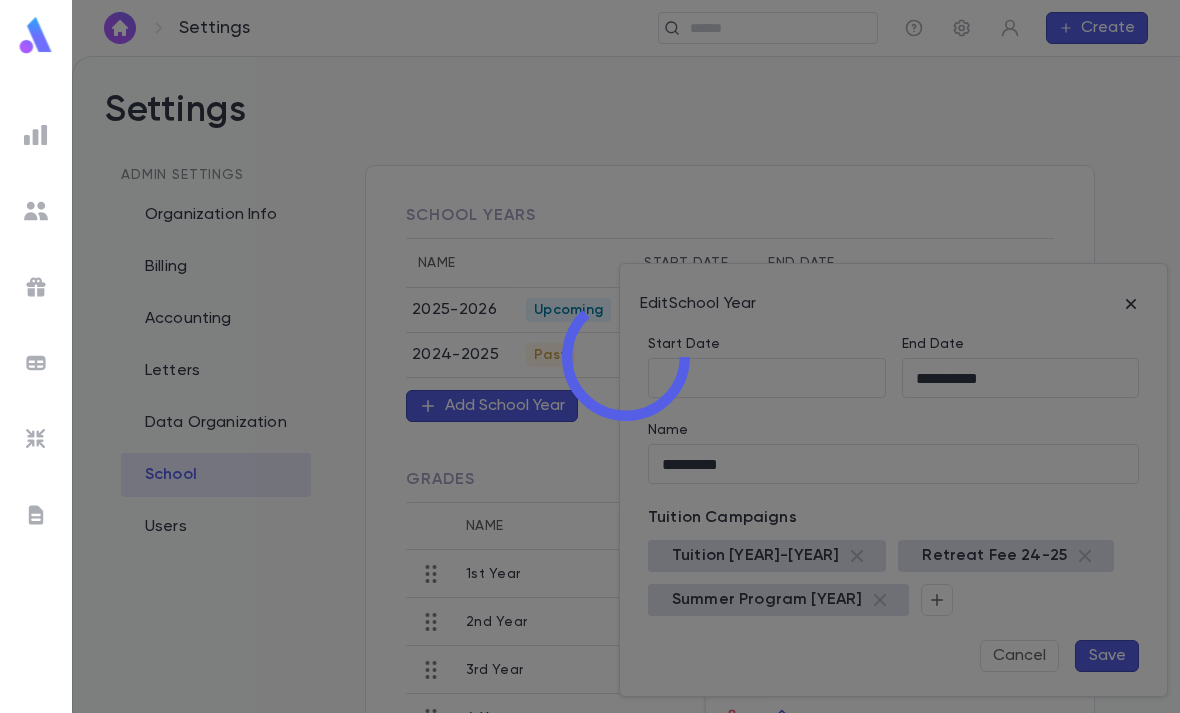 type 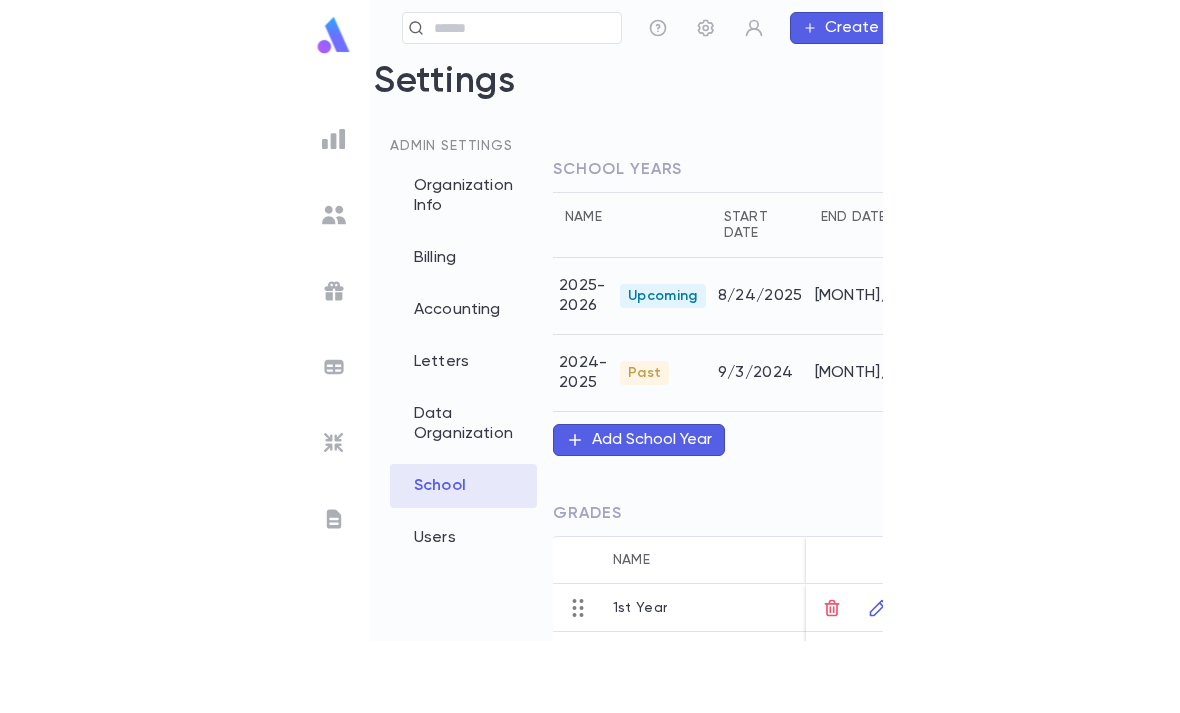 scroll, scrollTop: 64, scrollLeft: 0, axis: vertical 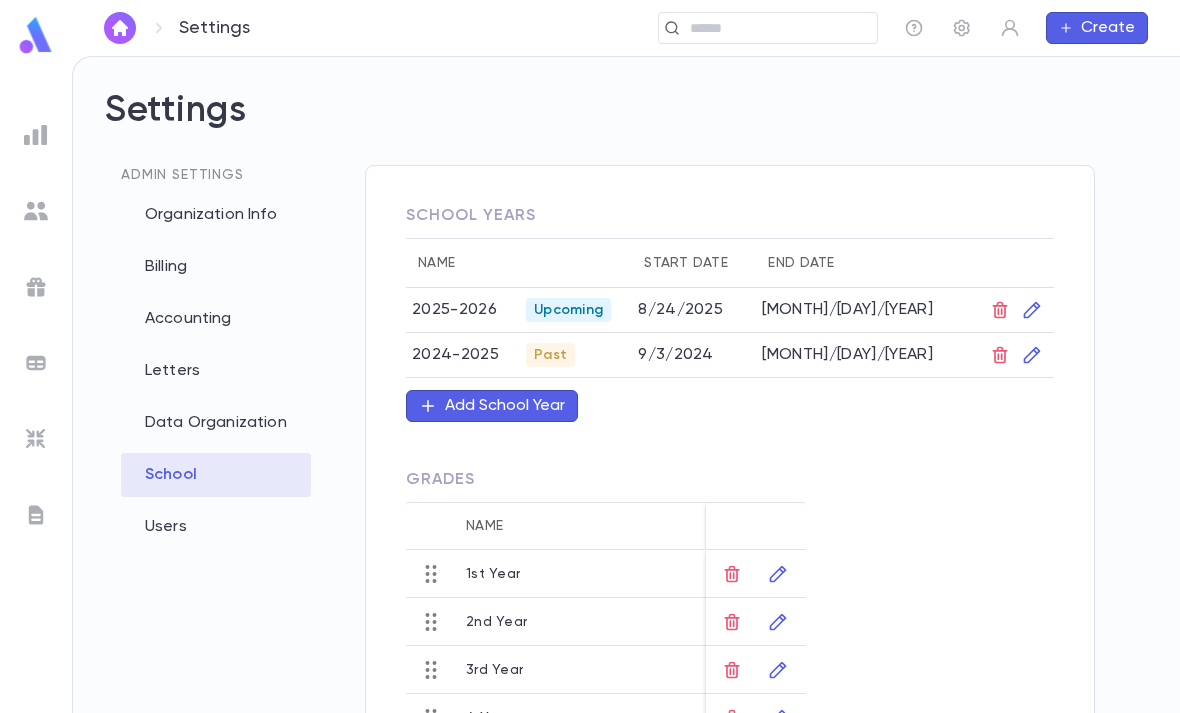 click 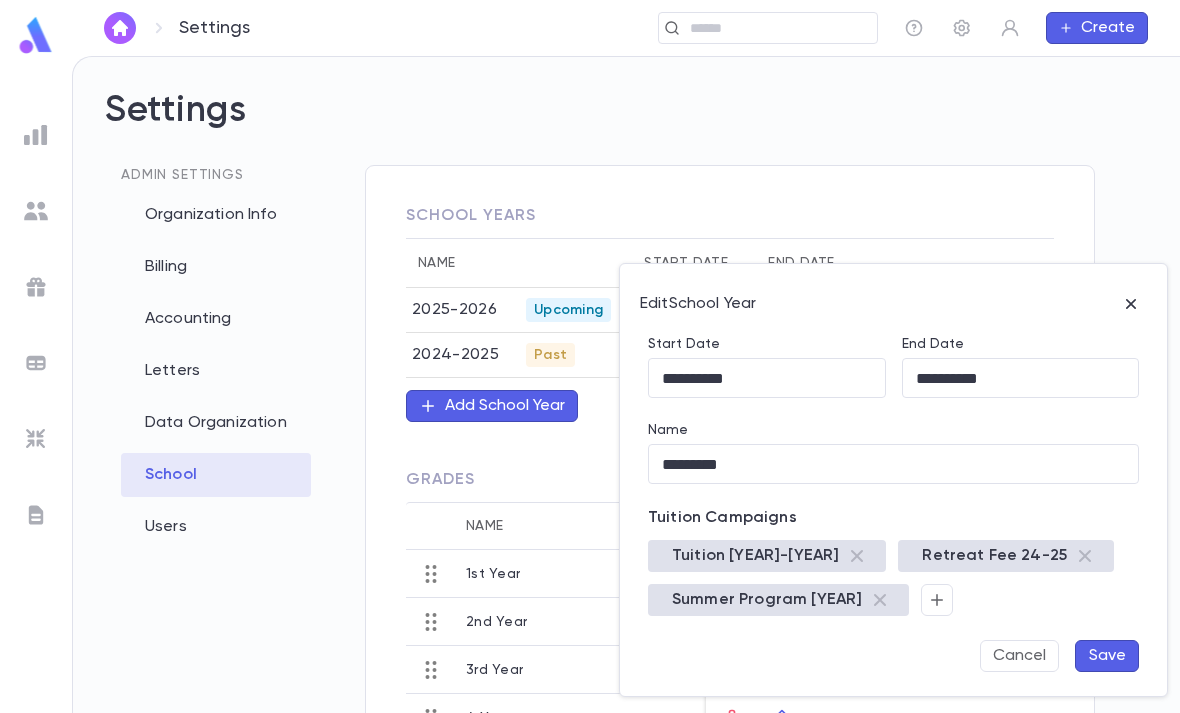 click 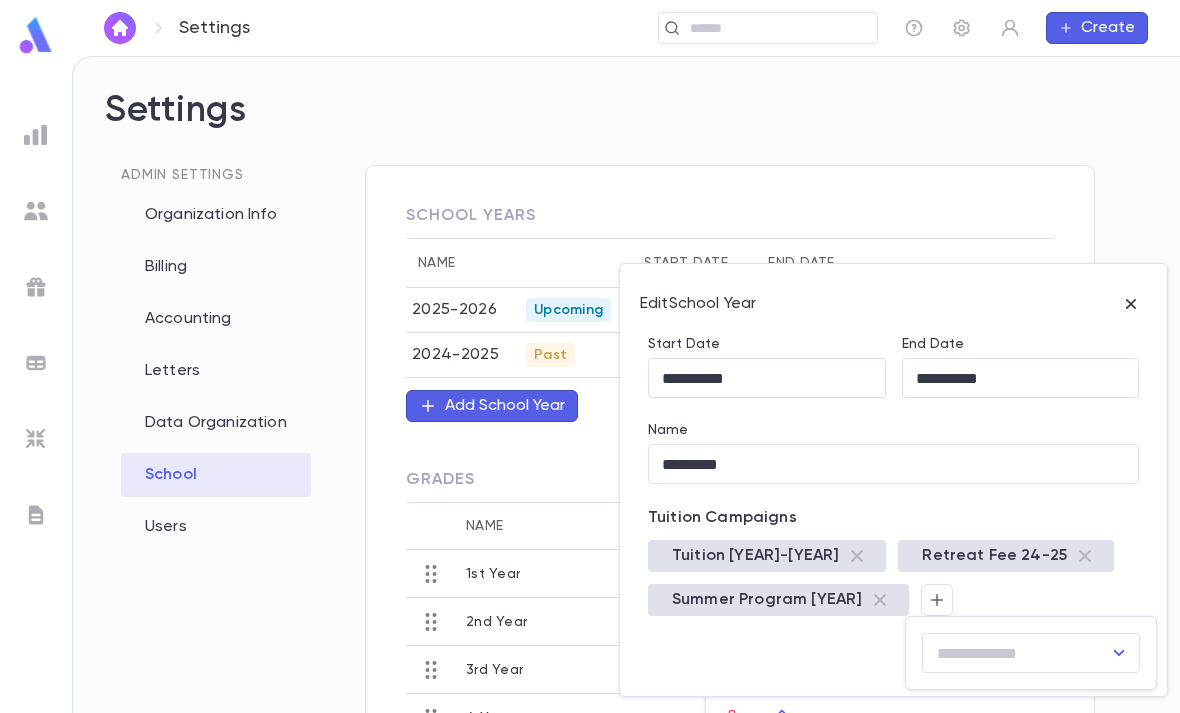 click at bounding box center [1016, 653] 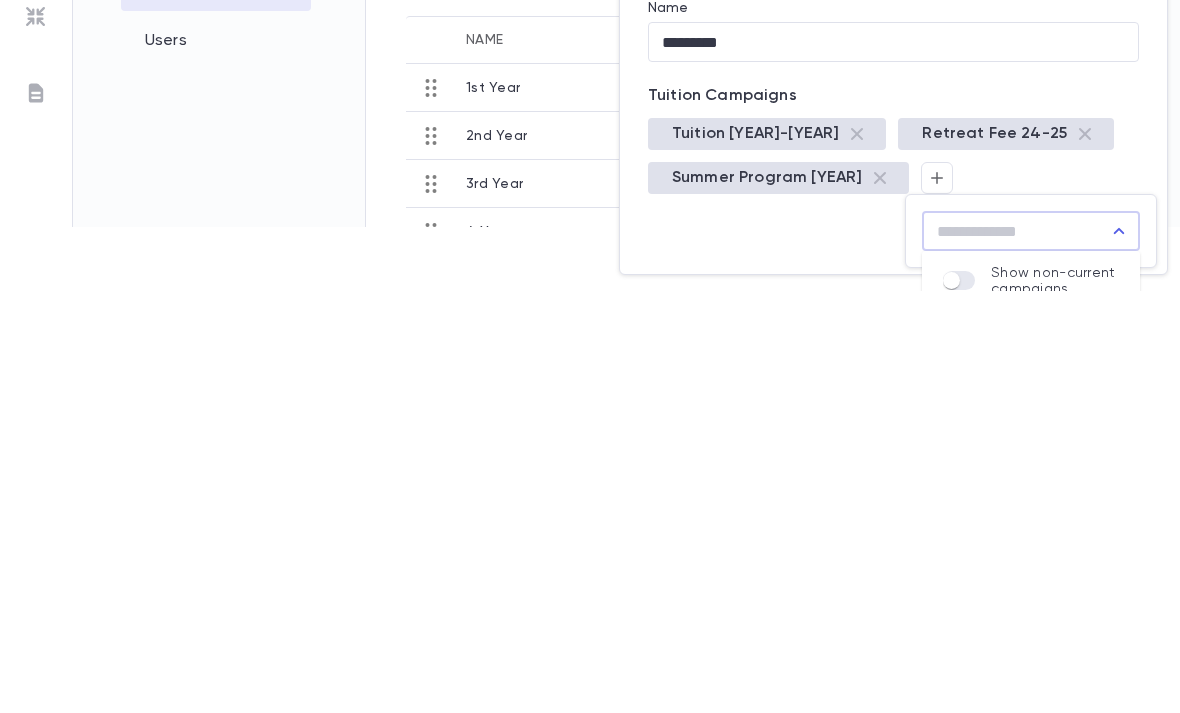 scroll, scrollTop: 64, scrollLeft: 0, axis: vertical 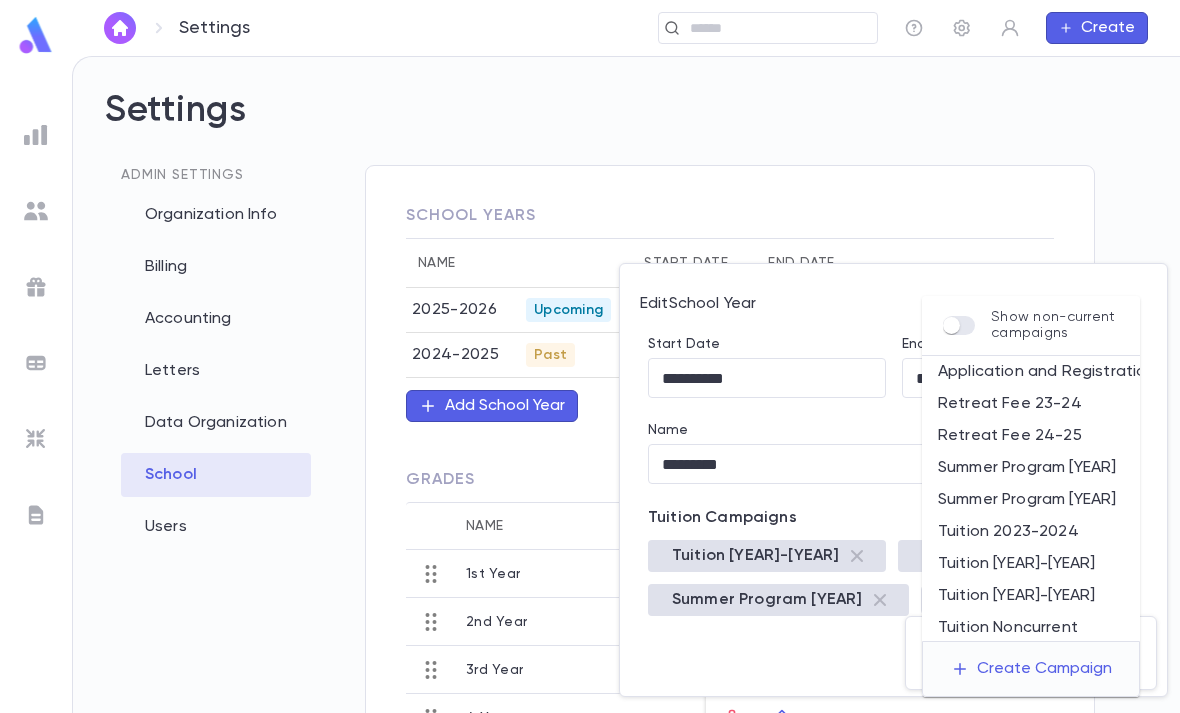 click at bounding box center [590, 356] 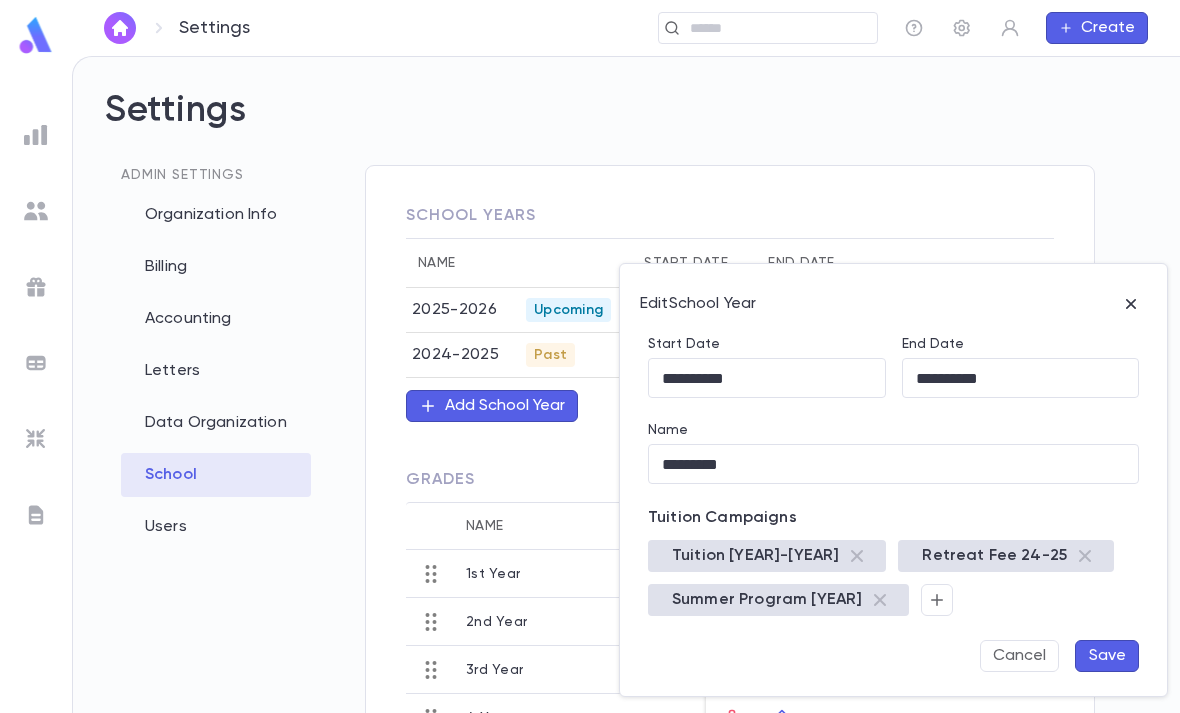 click at bounding box center (590, 356) 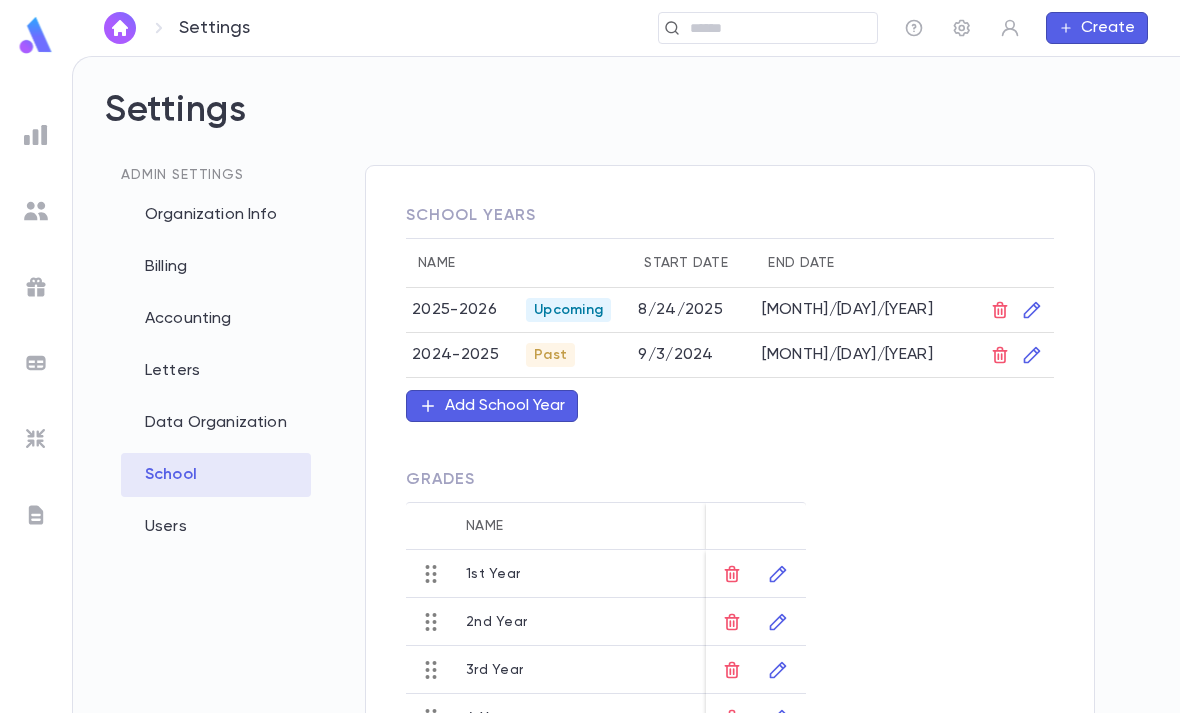 type 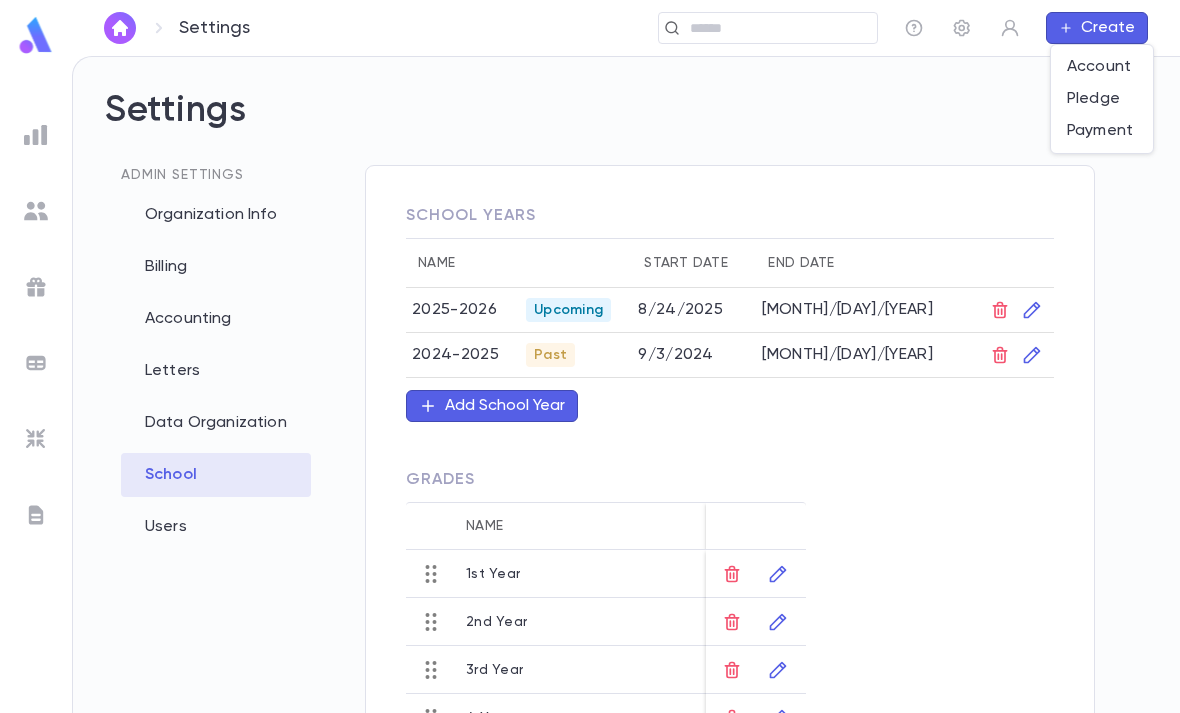click on "Payment" at bounding box center (1102, 131) 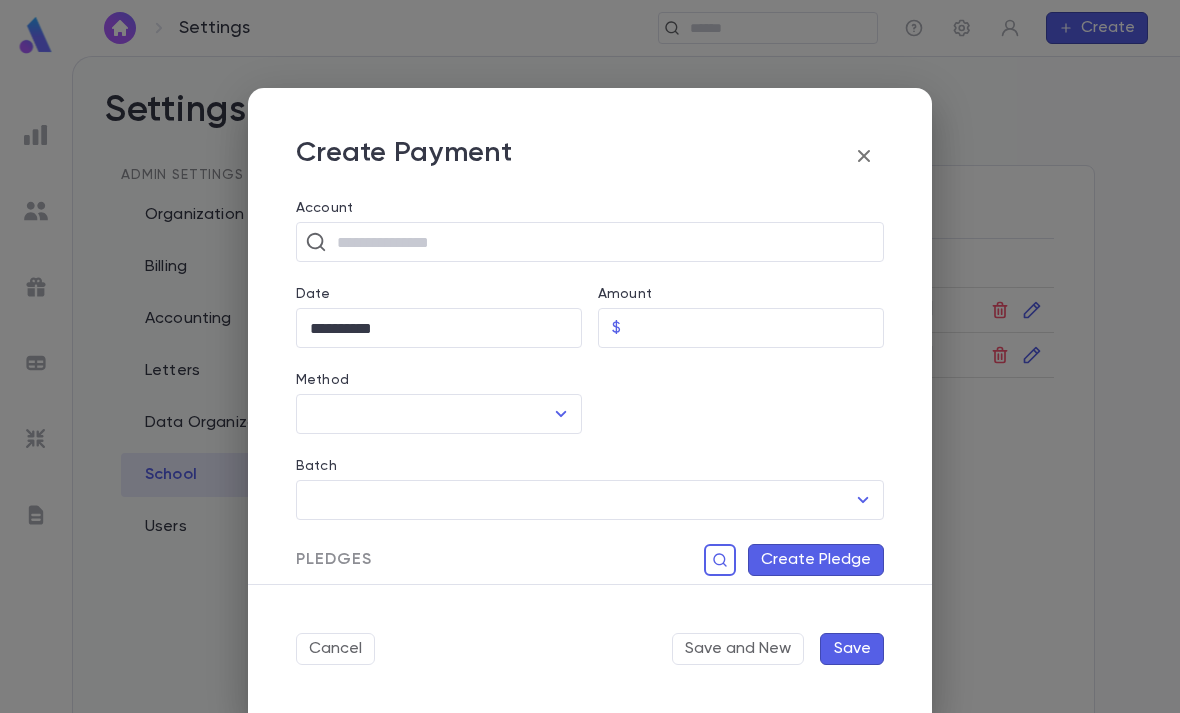 click at bounding box center (561, 414) 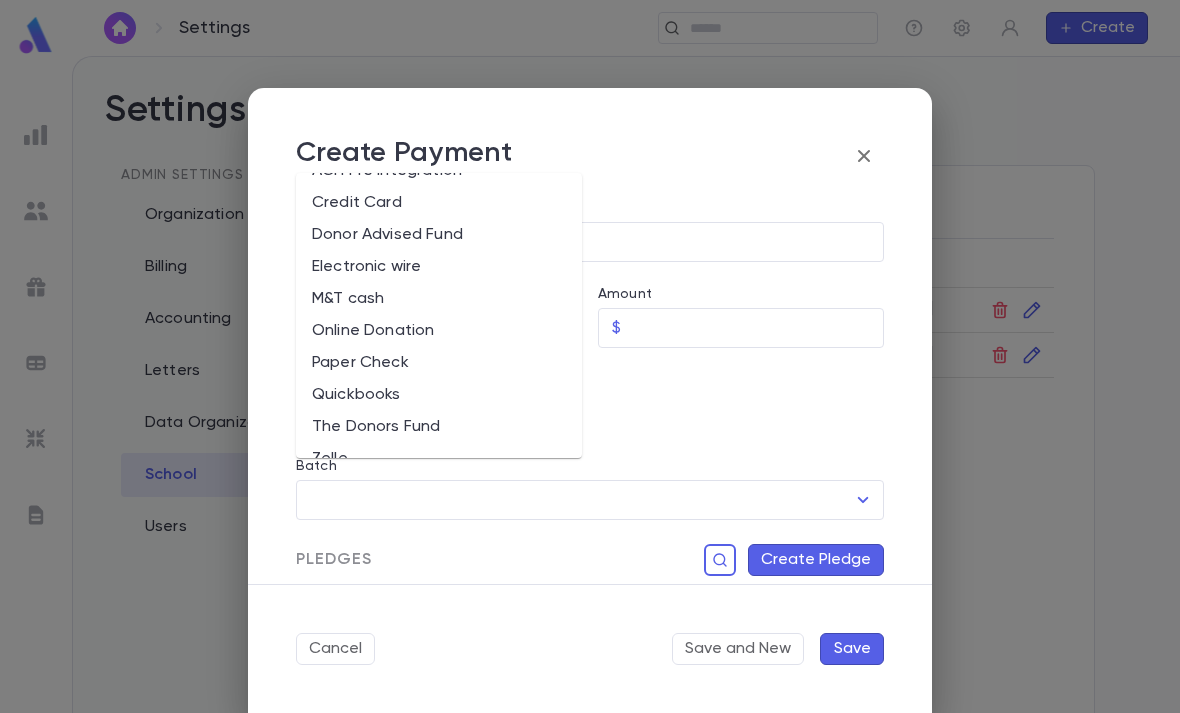 scroll, scrollTop: 57, scrollLeft: 0, axis: vertical 